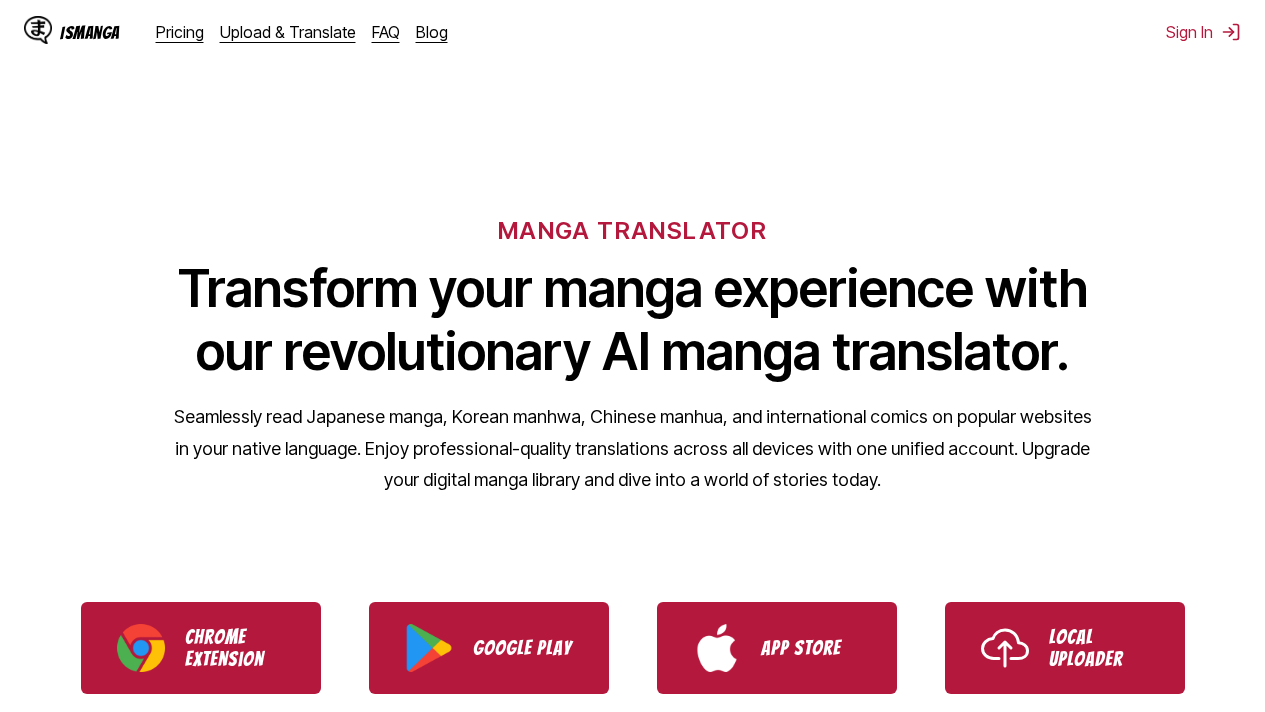 scroll, scrollTop: 0, scrollLeft: 0, axis: both 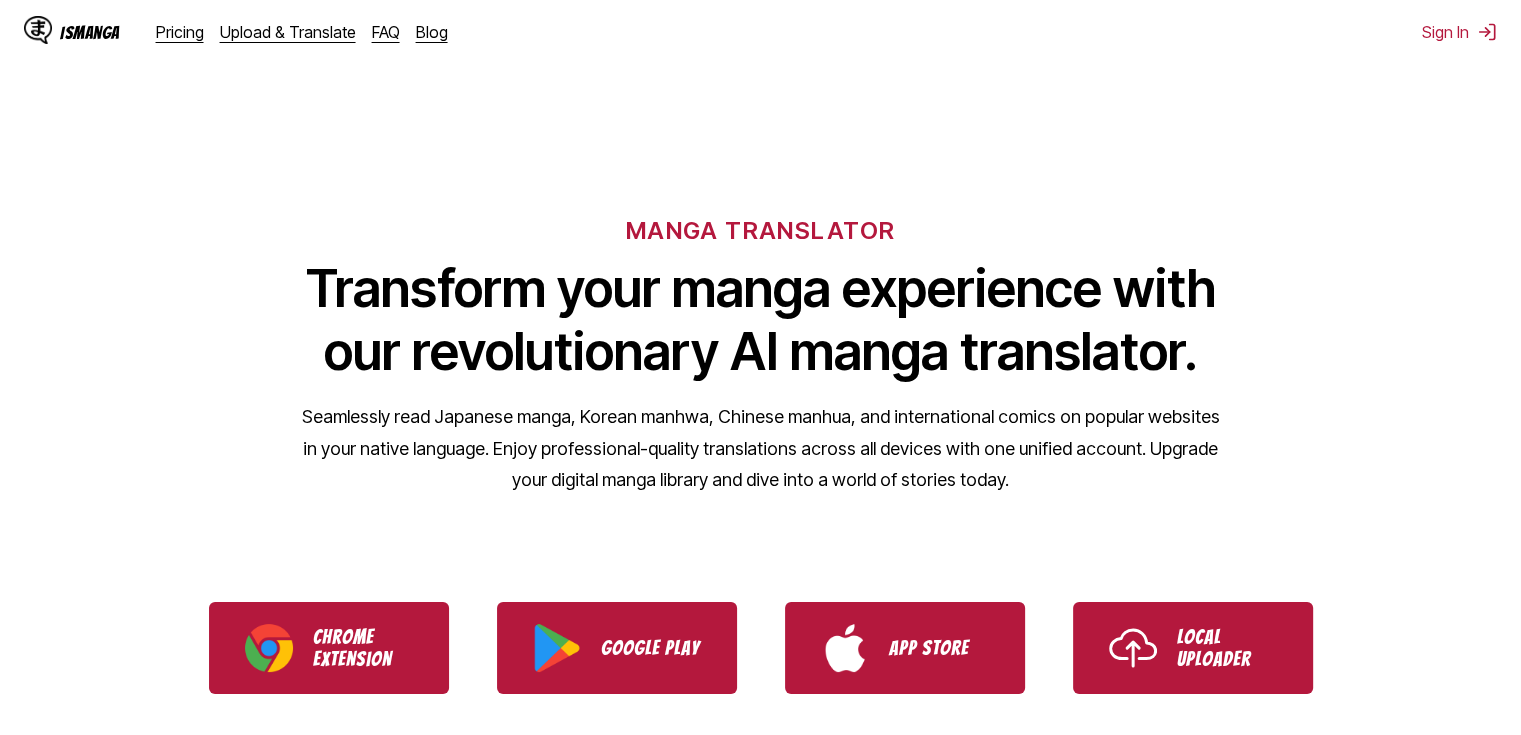 click on "IsManga  Pricing Upload & Translate FAQ Blog Sign In Pricing Upload & Translate FAQ Blog MANGA TRANSLATOR Transform your manga experience with our revolutionary AI manga translator. Seamlessly read Japanese manga, Korean manhwa, Chinese manhua, and international comics on popular websites in your native language. Enjoy professional-quality translations across all devices with one unified account. Upgrade your digital manga library and dive into a world of stories today. Chrome Extension Google Play App Store Local Uploader HOW IT WORKS Simply install our browser extension or mobile app, visit any manga website, and click the translate button to instantly read your favorite manga in your preferred language. Watch demo video SUPPORTED LANGUAGES FOR TRANSLATION available languages page . From Japanese Chinese Korean To English French German Malay And More... ISMANGA FREE VS PREMIUM: CHOOSE YOUR MANGA EXPERIENCE Free Tier ✔ Weekly limited premium translations Premium Tier ✔ Unlimited premium translations ✔" at bounding box center [760, 2110] 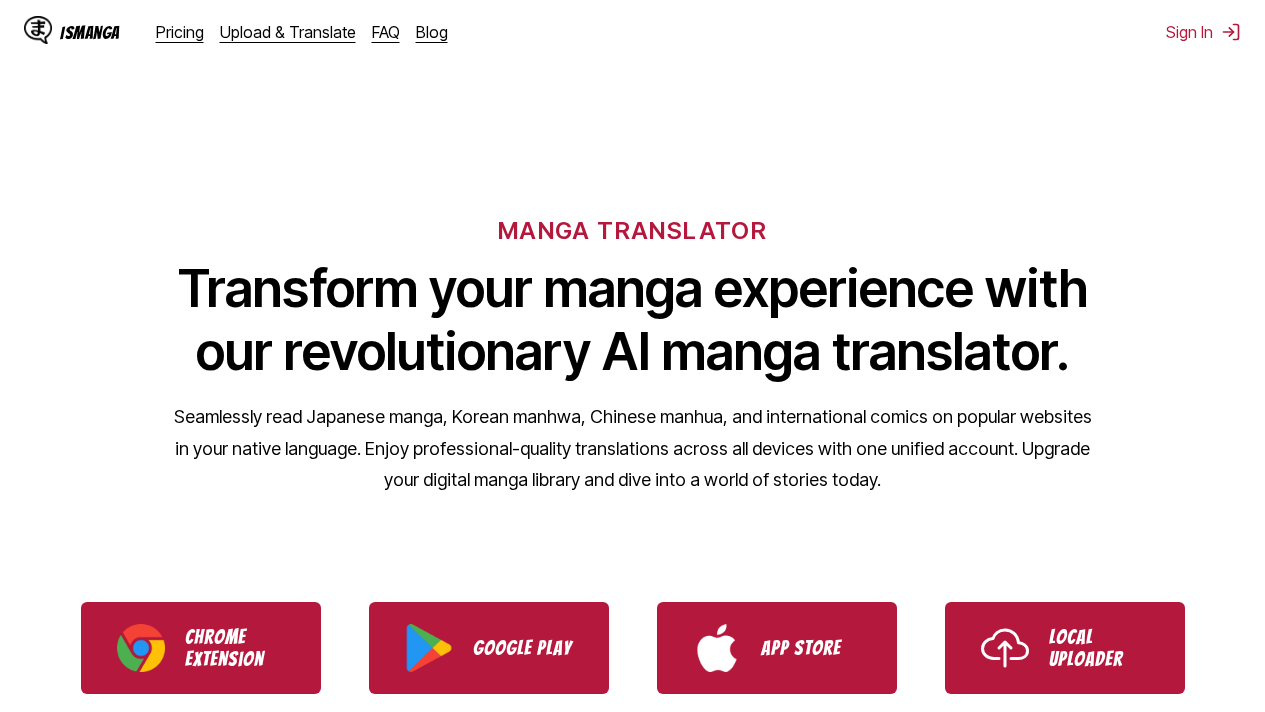 scroll, scrollTop: 0, scrollLeft: 0, axis: both 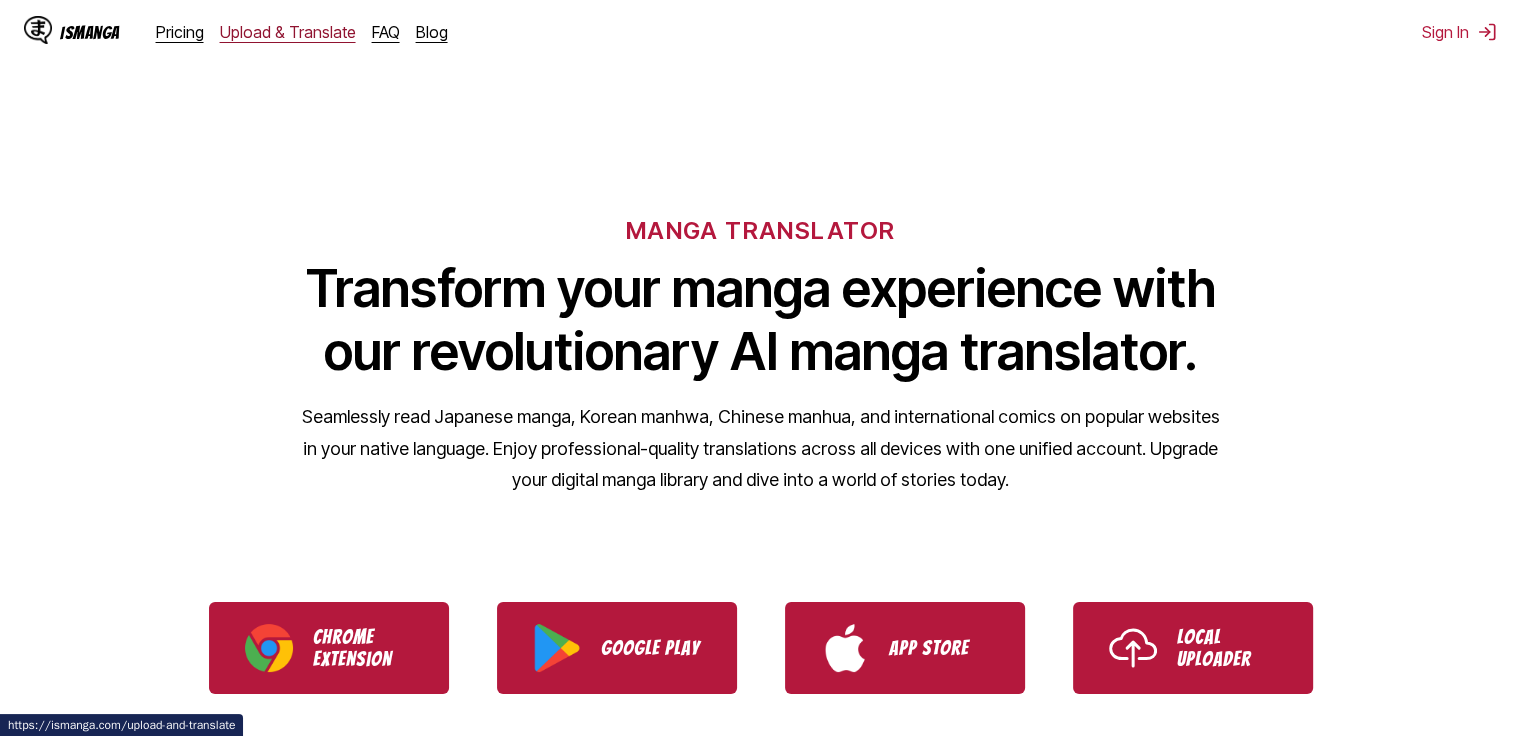 click on "Upload & Translate" at bounding box center [288, 32] 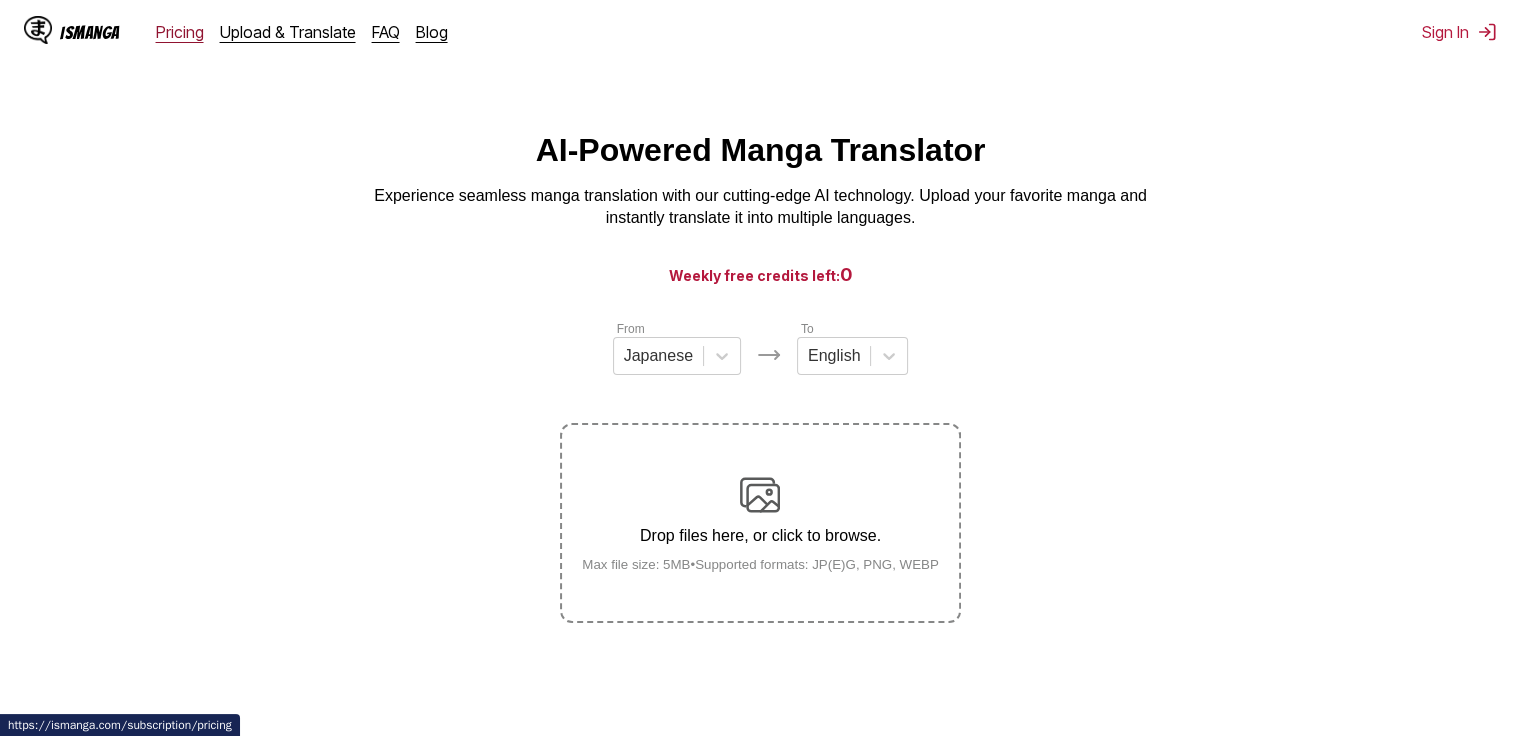 click on "Pricing" at bounding box center (180, 32) 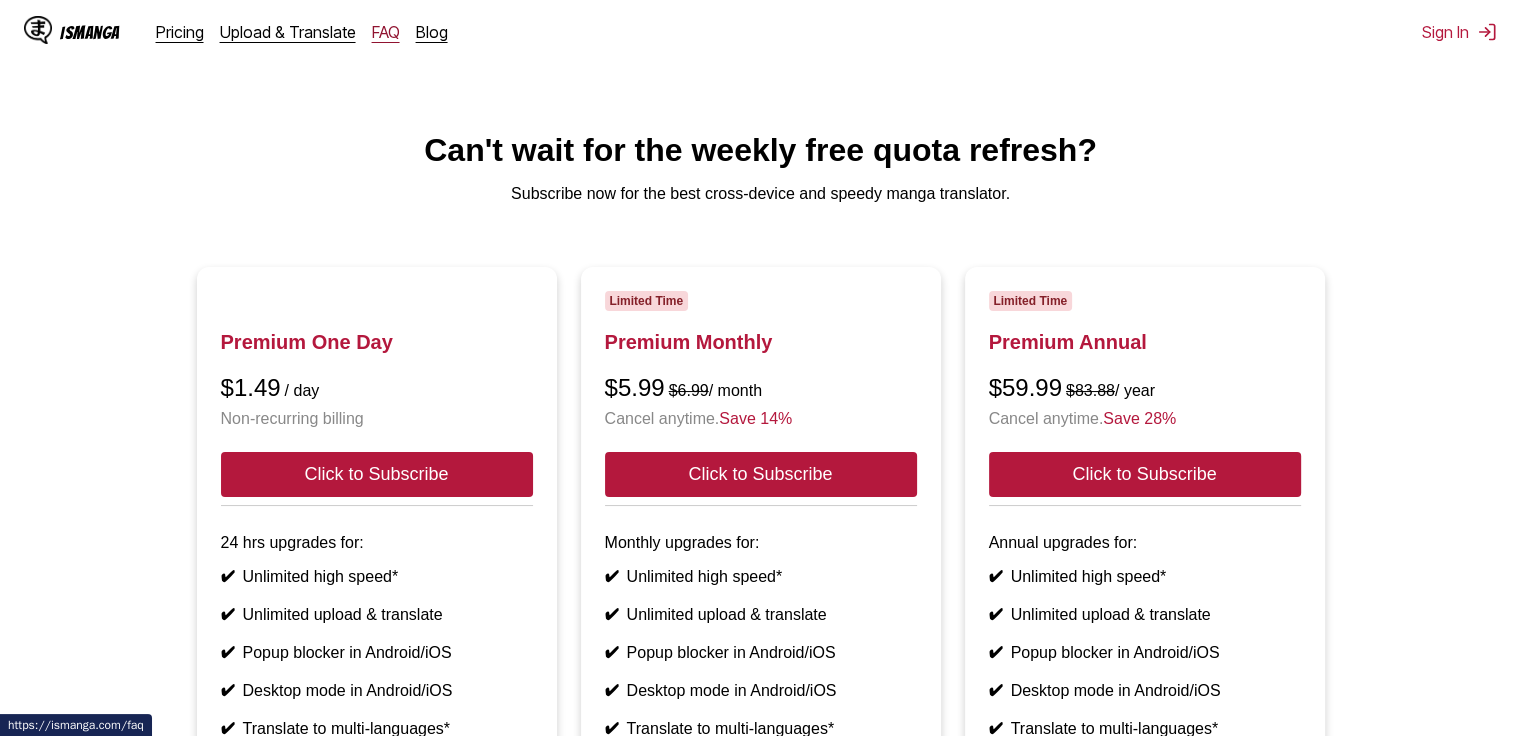 click on "FAQ" at bounding box center (386, 32) 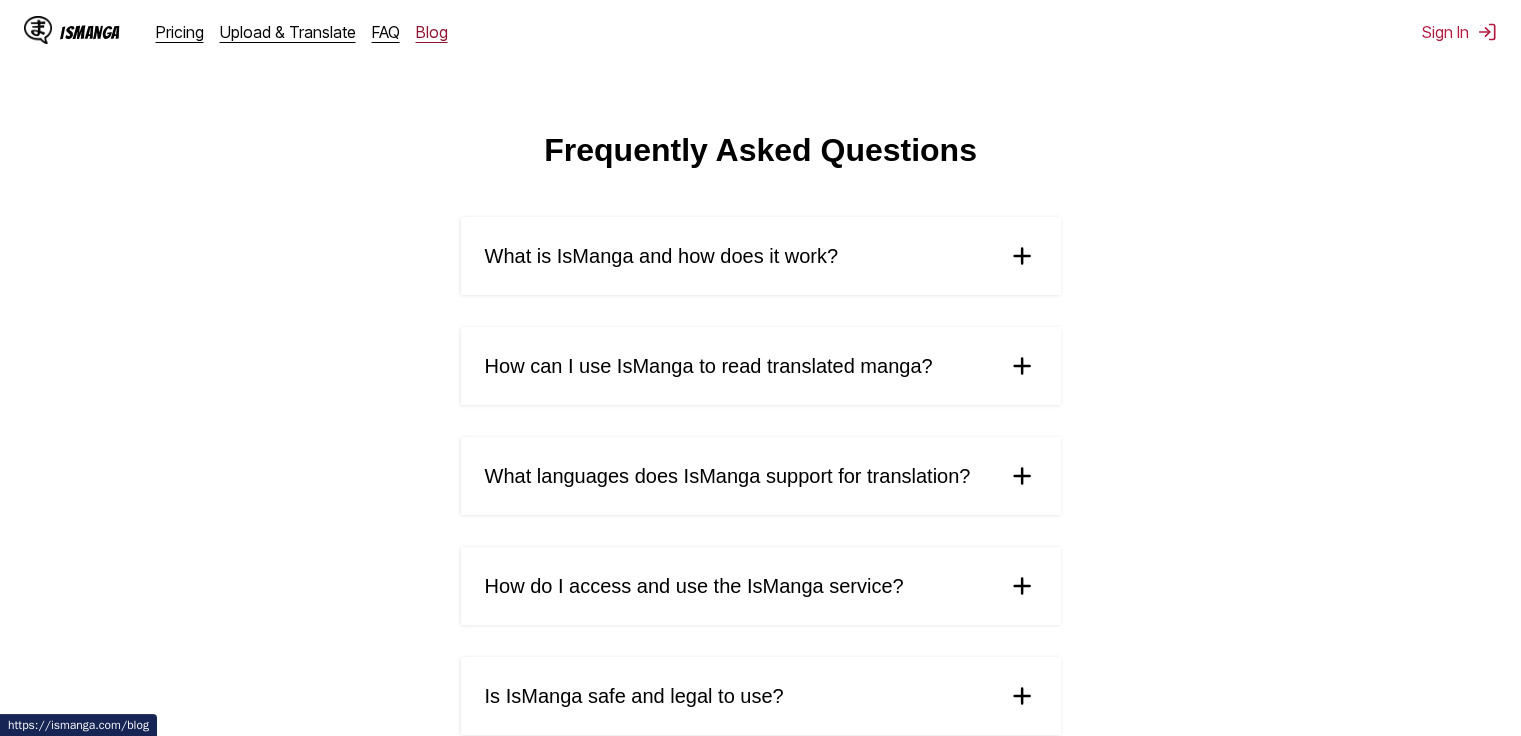 click on "Blog" at bounding box center [432, 32] 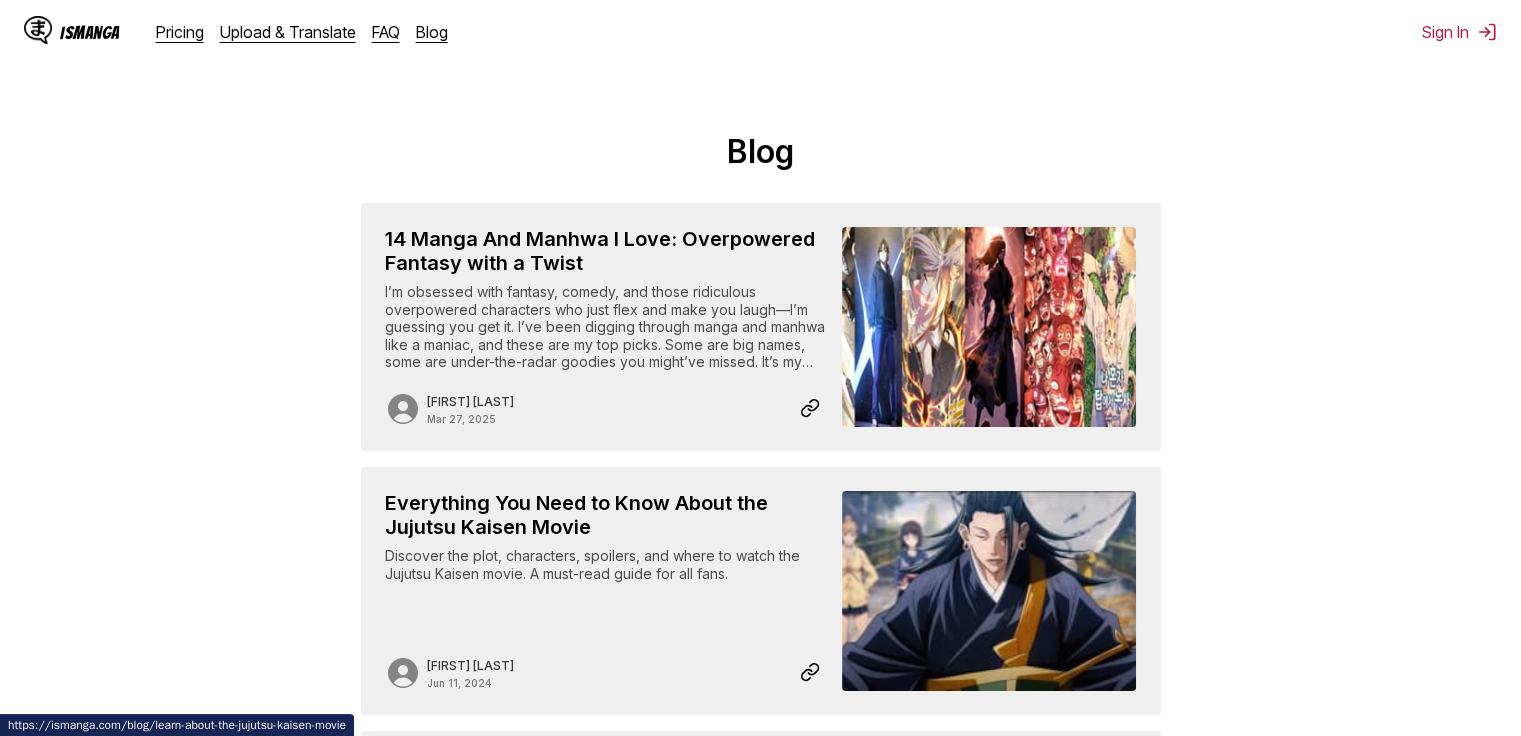 scroll, scrollTop: 0, scrollLeft: 0, axis: both 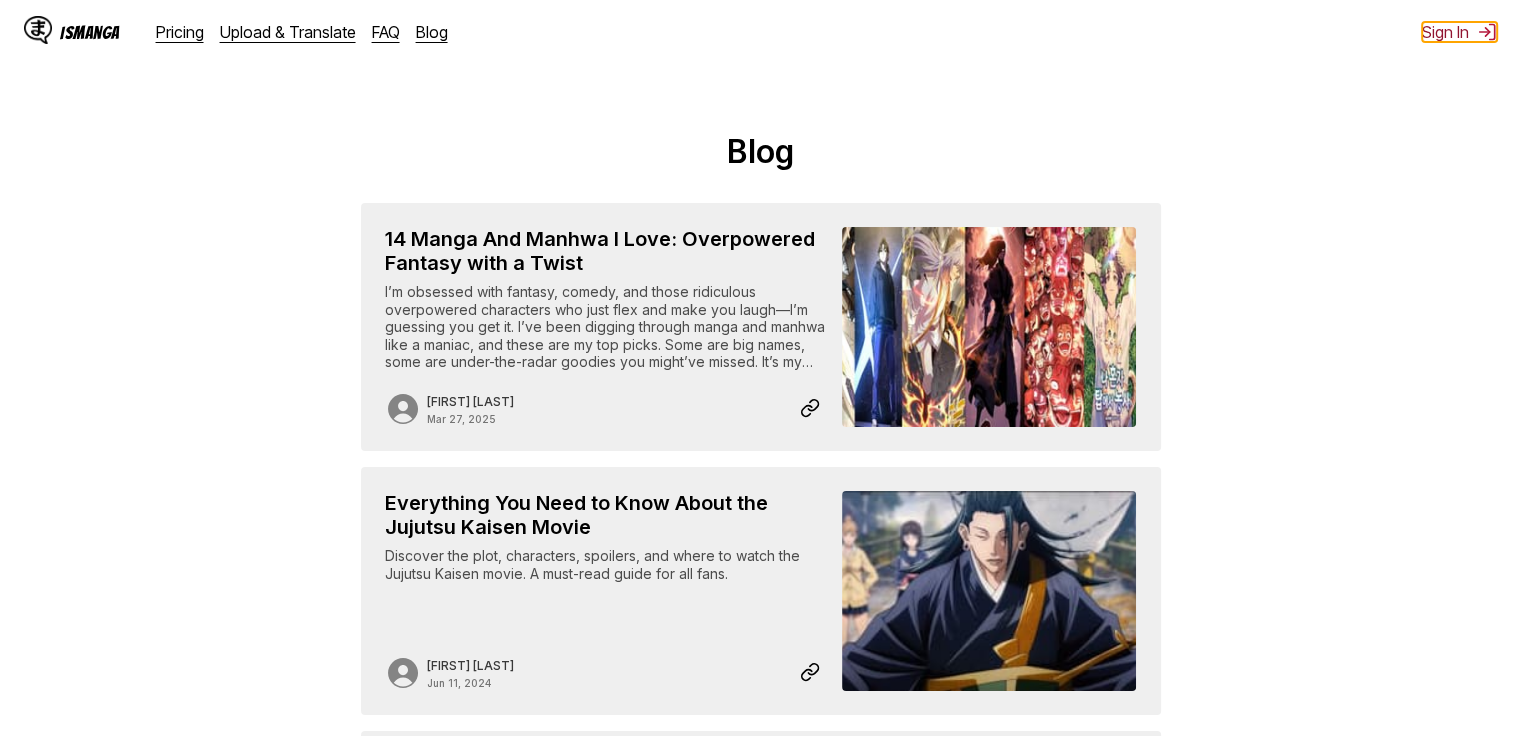 click at bounding box center [1487, 32] 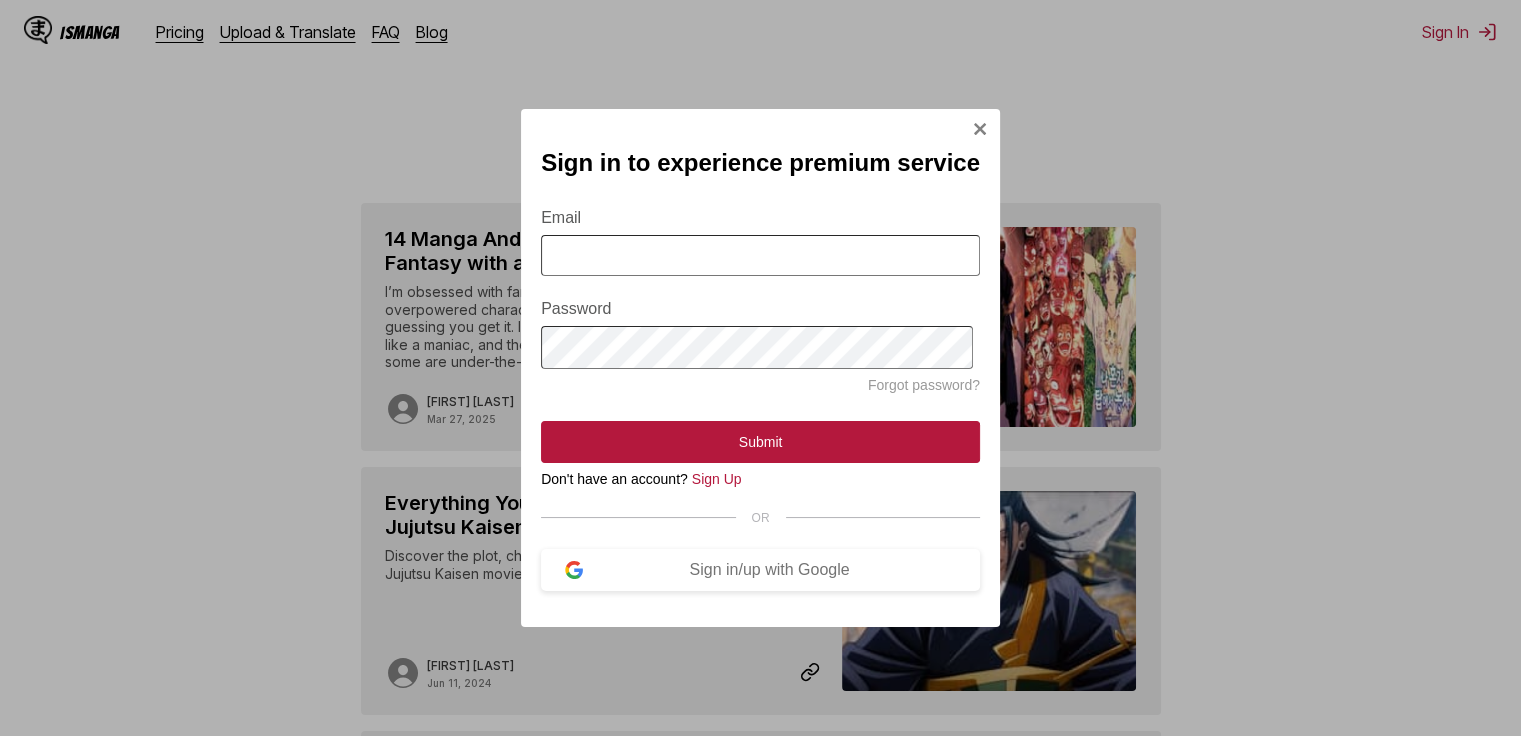 click at bounding box center (980, 129) 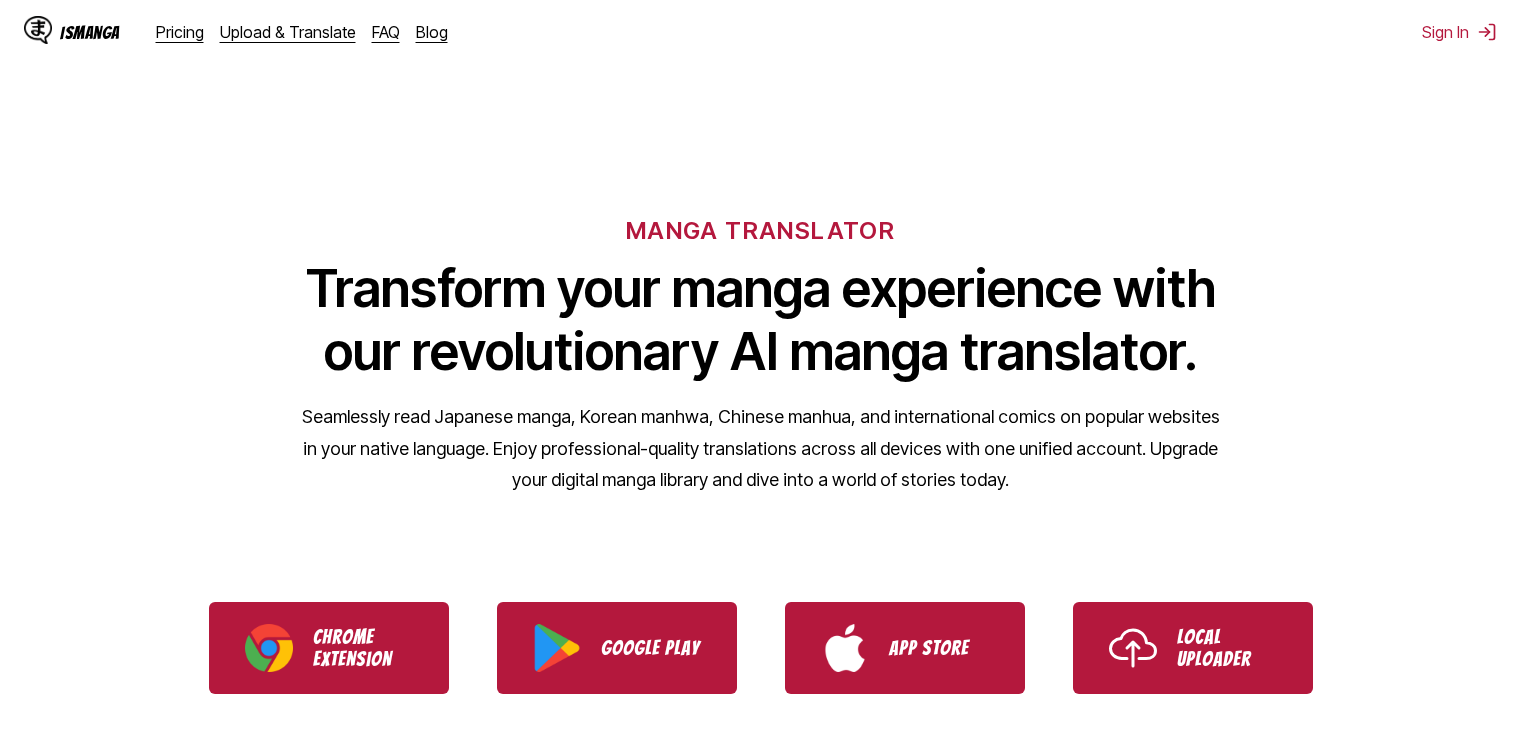 scroll, scrollTop: 0, scrollLeft: 0, axis: both 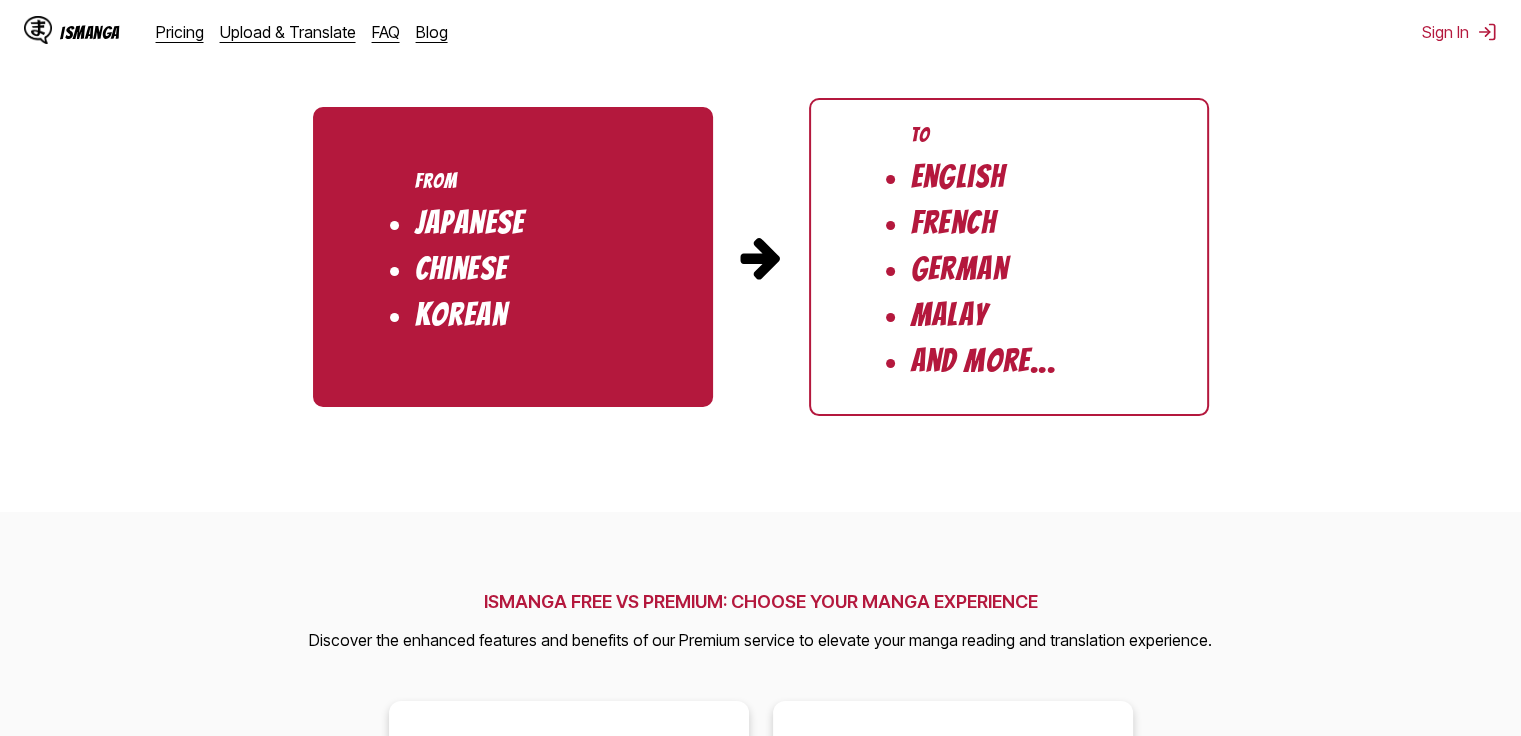 click on "From Japanese Chinese Korean" at bounding box center [513, 257] 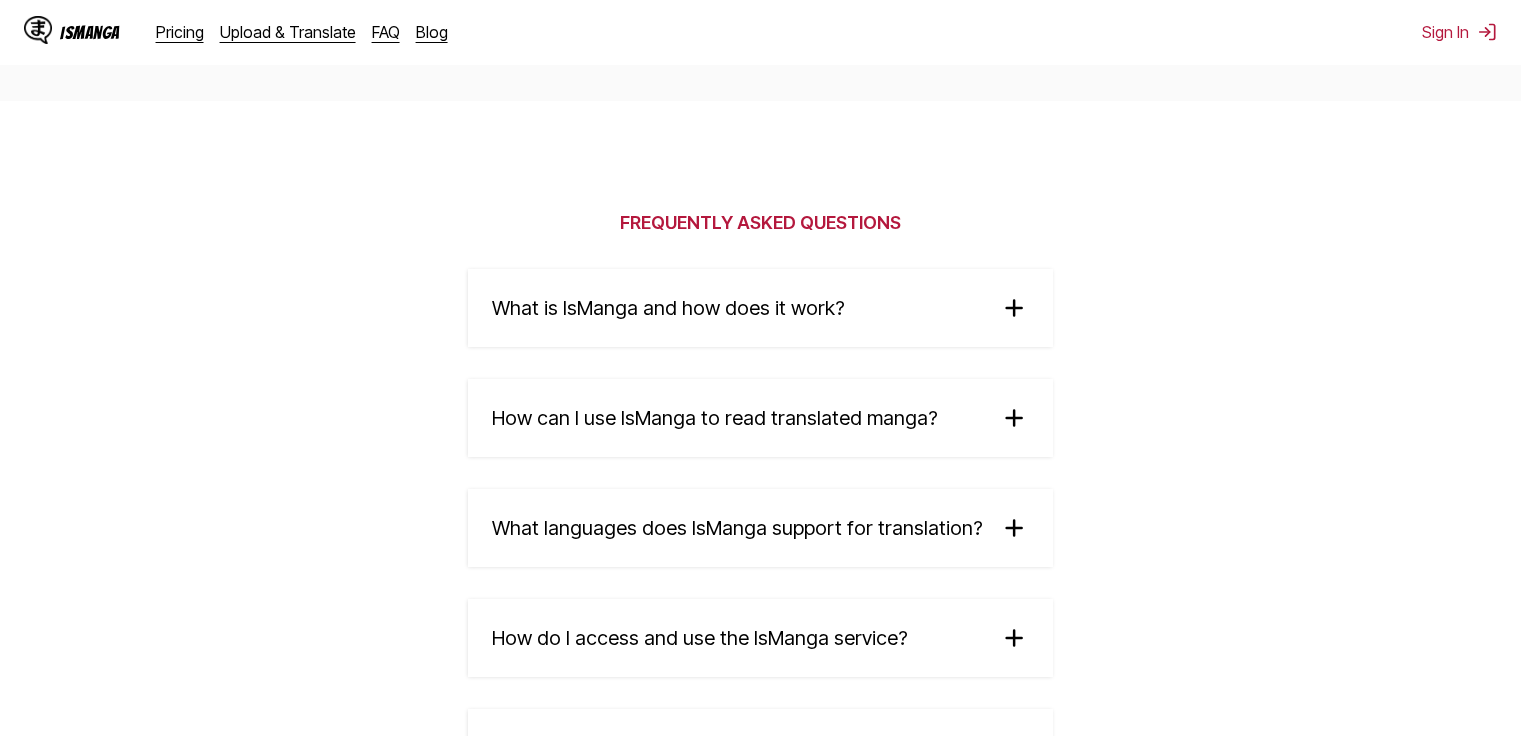 scroll, scrollTop: 3492, scrollLeft: 0, axis: vertical 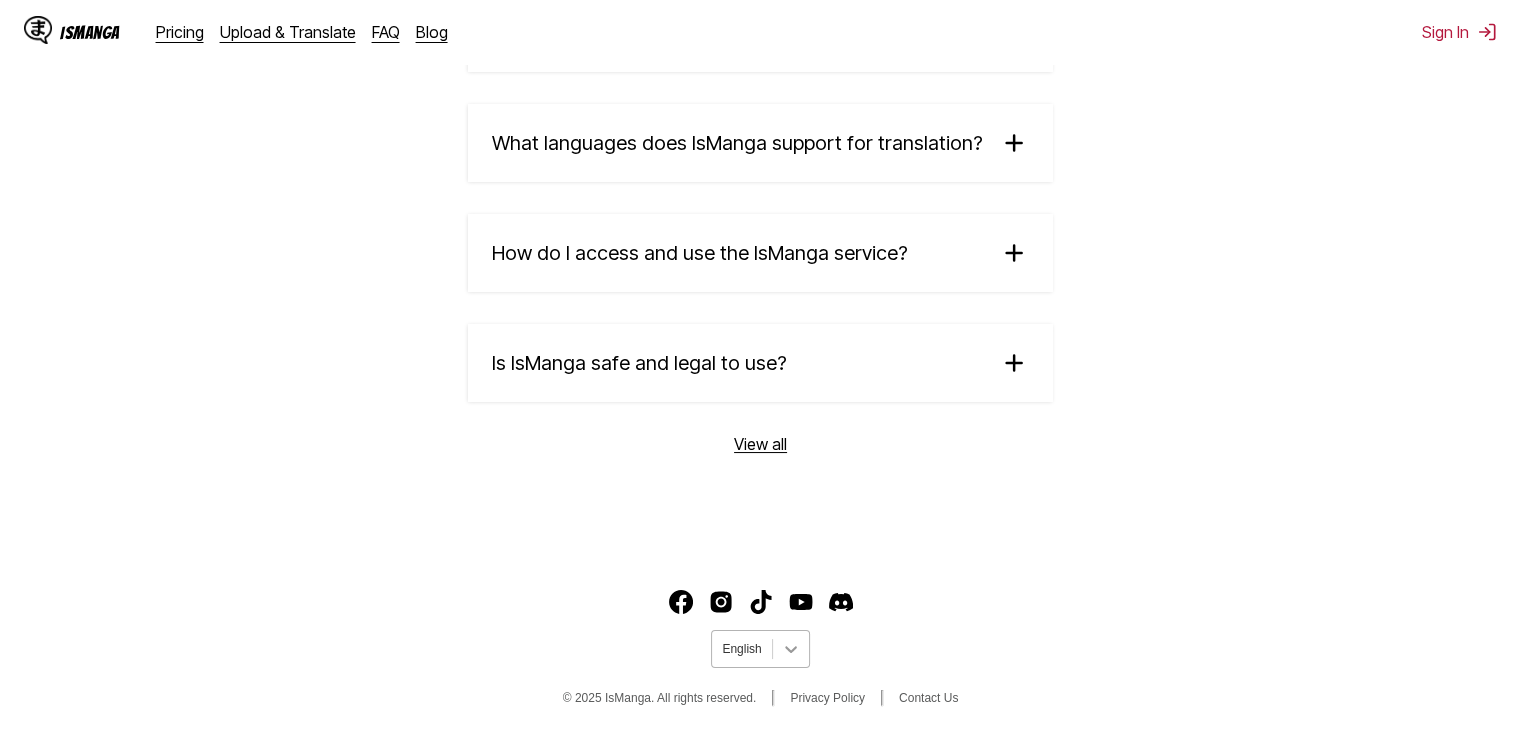 click at bounding box center [791, 649] 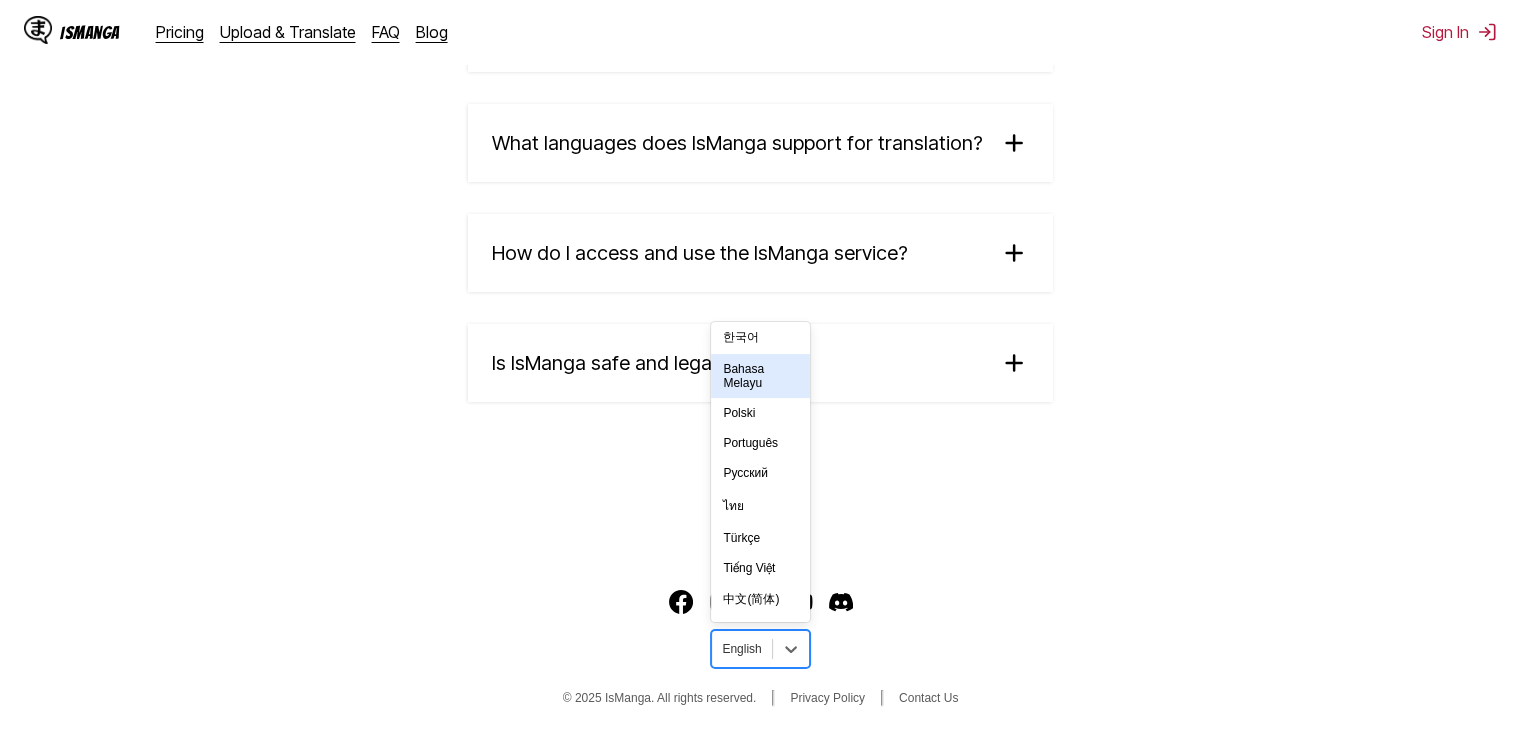 scroll, scrollTop: 348, scrollLeft: 0, axis: vertical 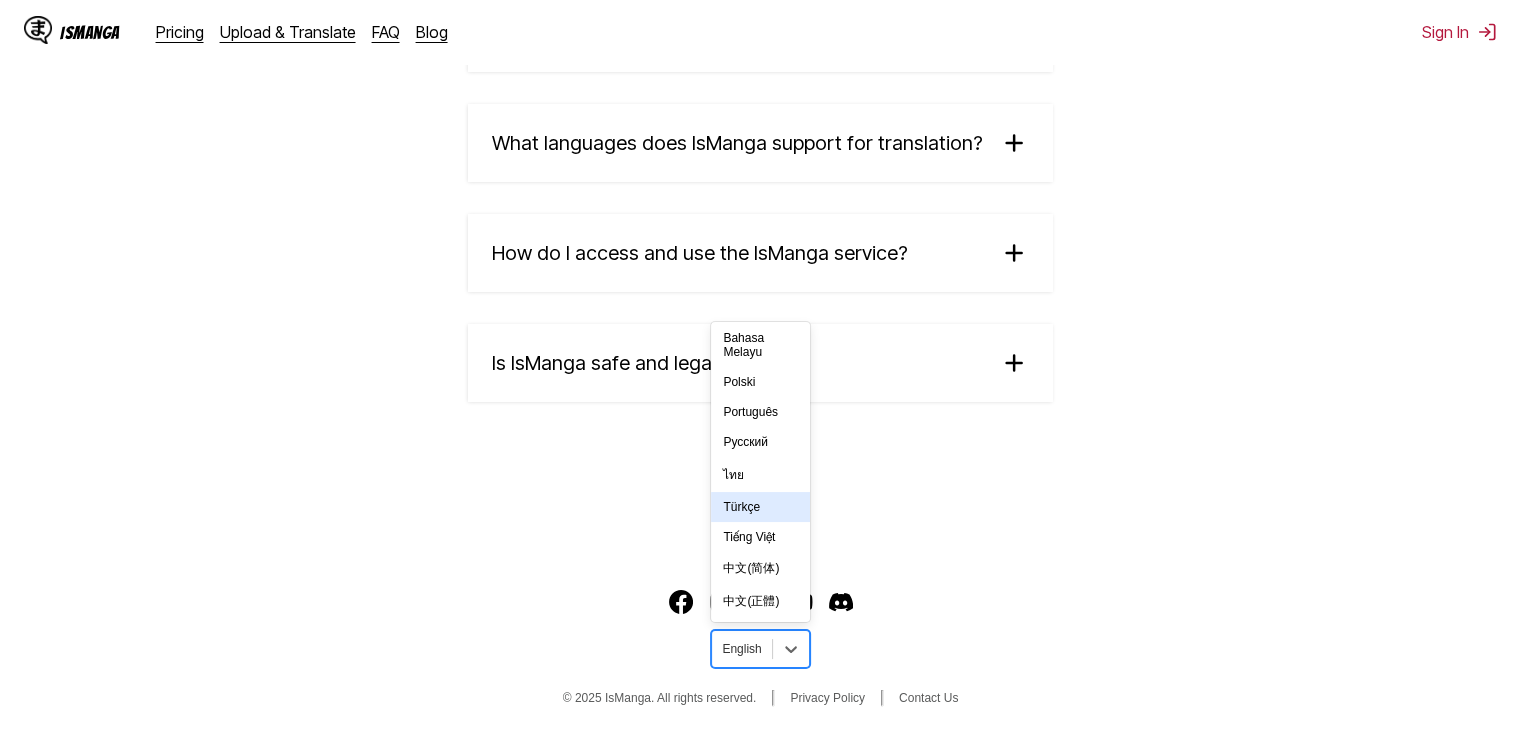 click on "Türkçe" at bounding box center (760, 507) 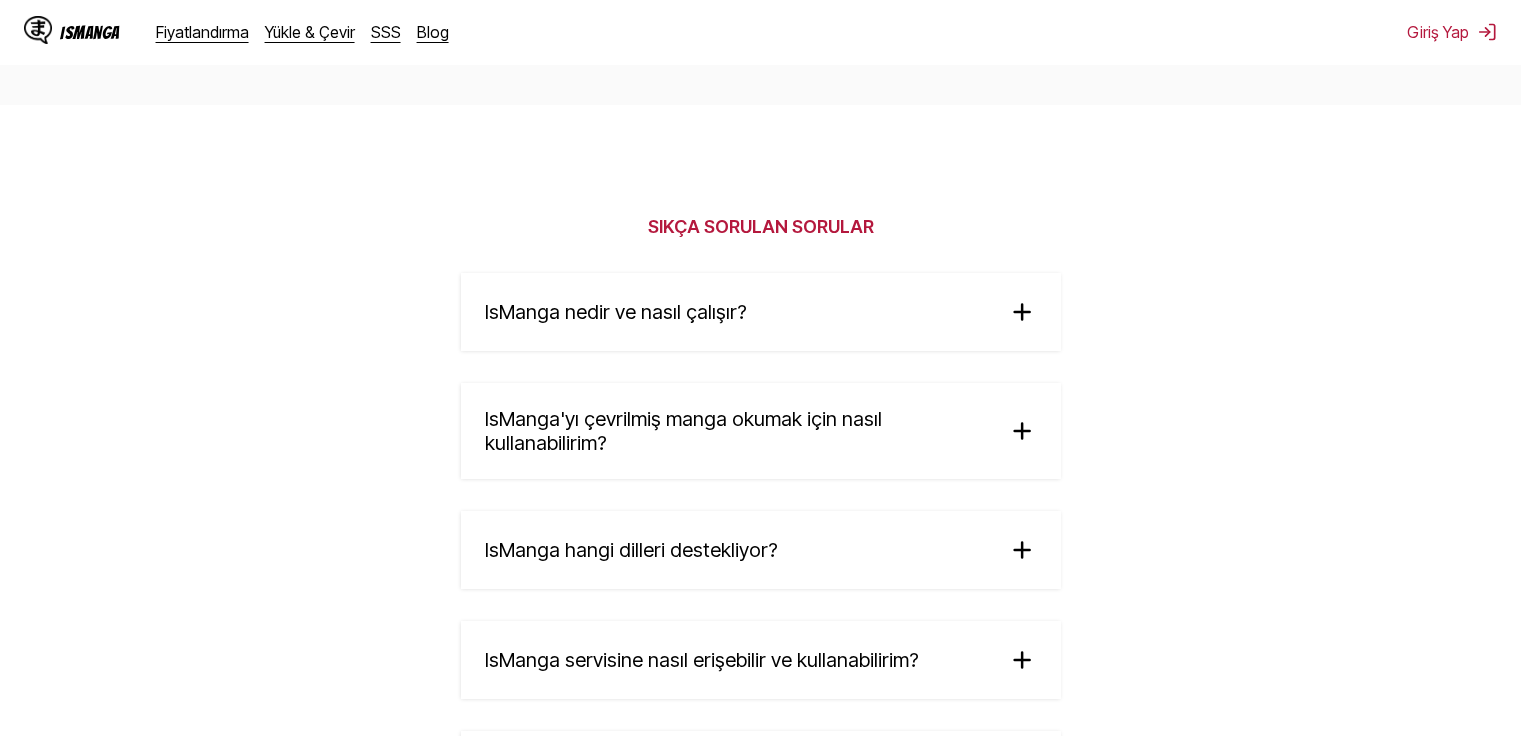 scroll, scrollTop: 3188, scrollLeft: 0, axis: vertical 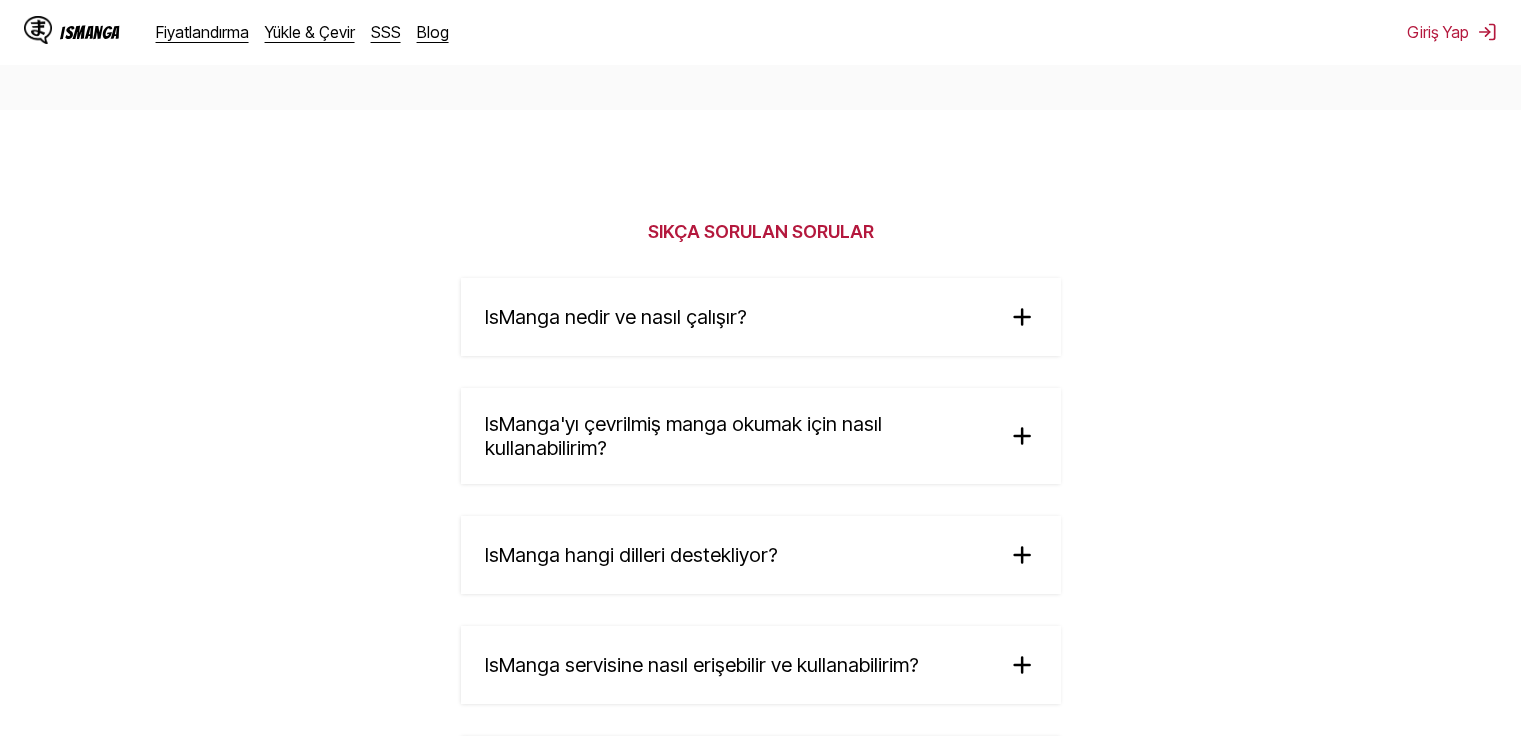 click at bounding box center [1022, 436] 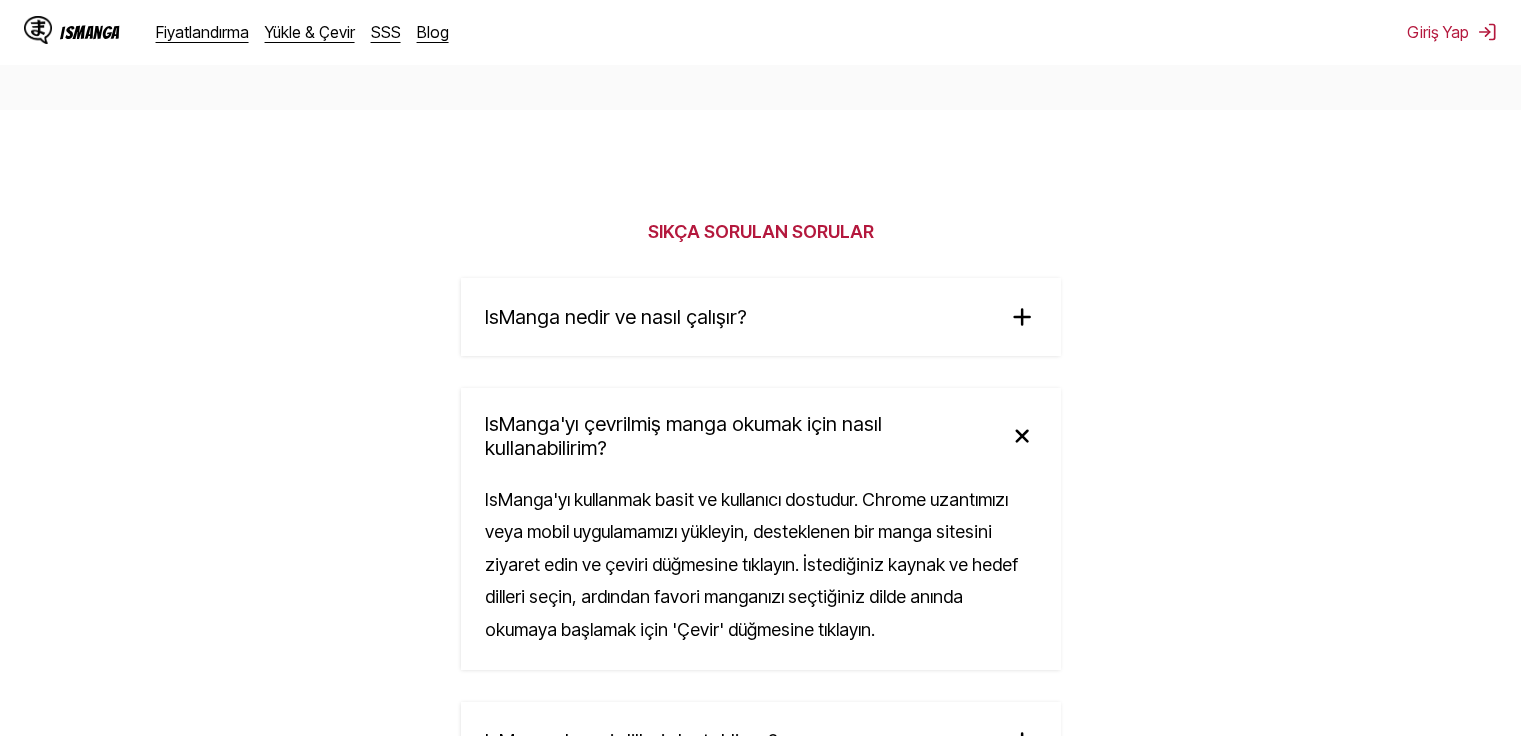 click at bounding box center (1021, 436) 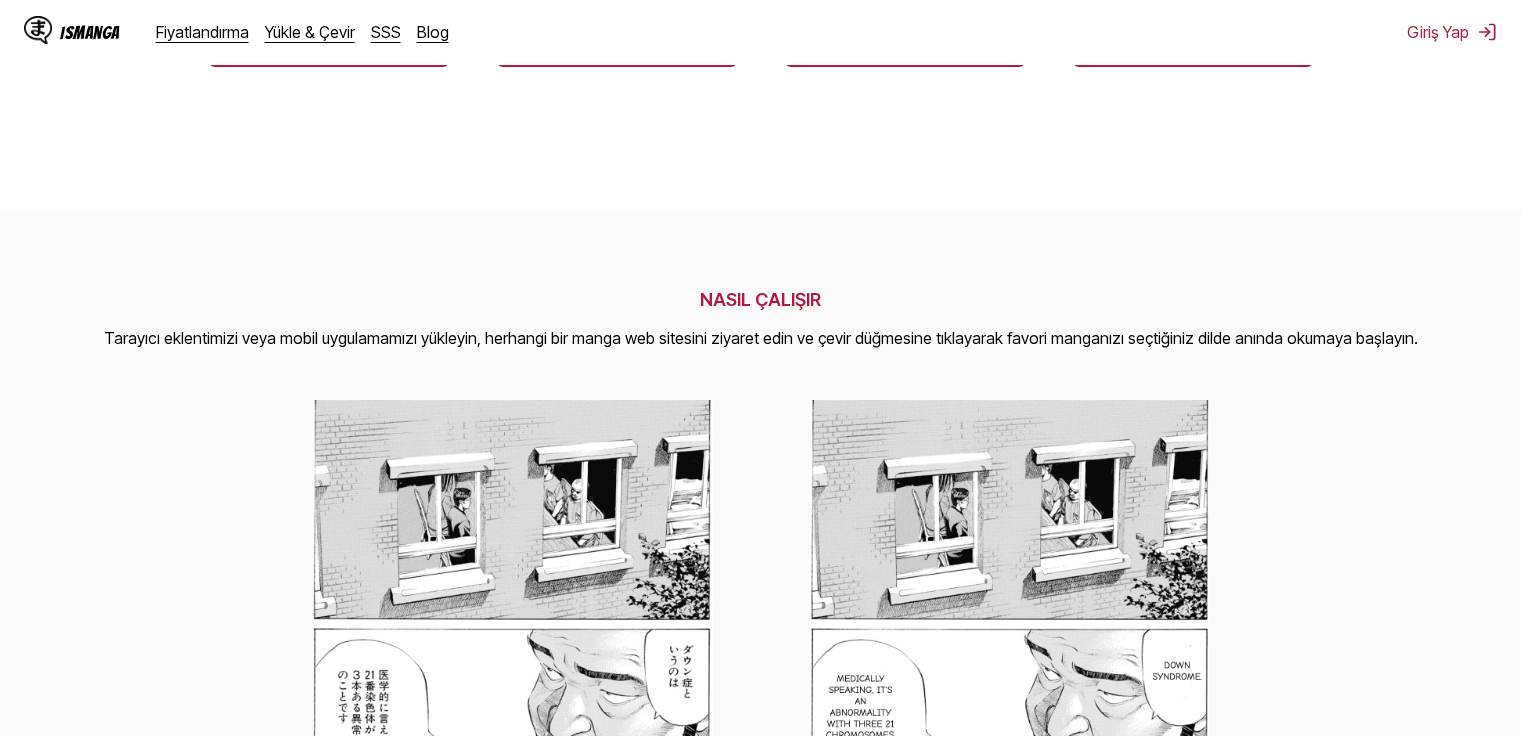 scroll, scrollTop: 688, scrollLeft: 0, axis: vertical 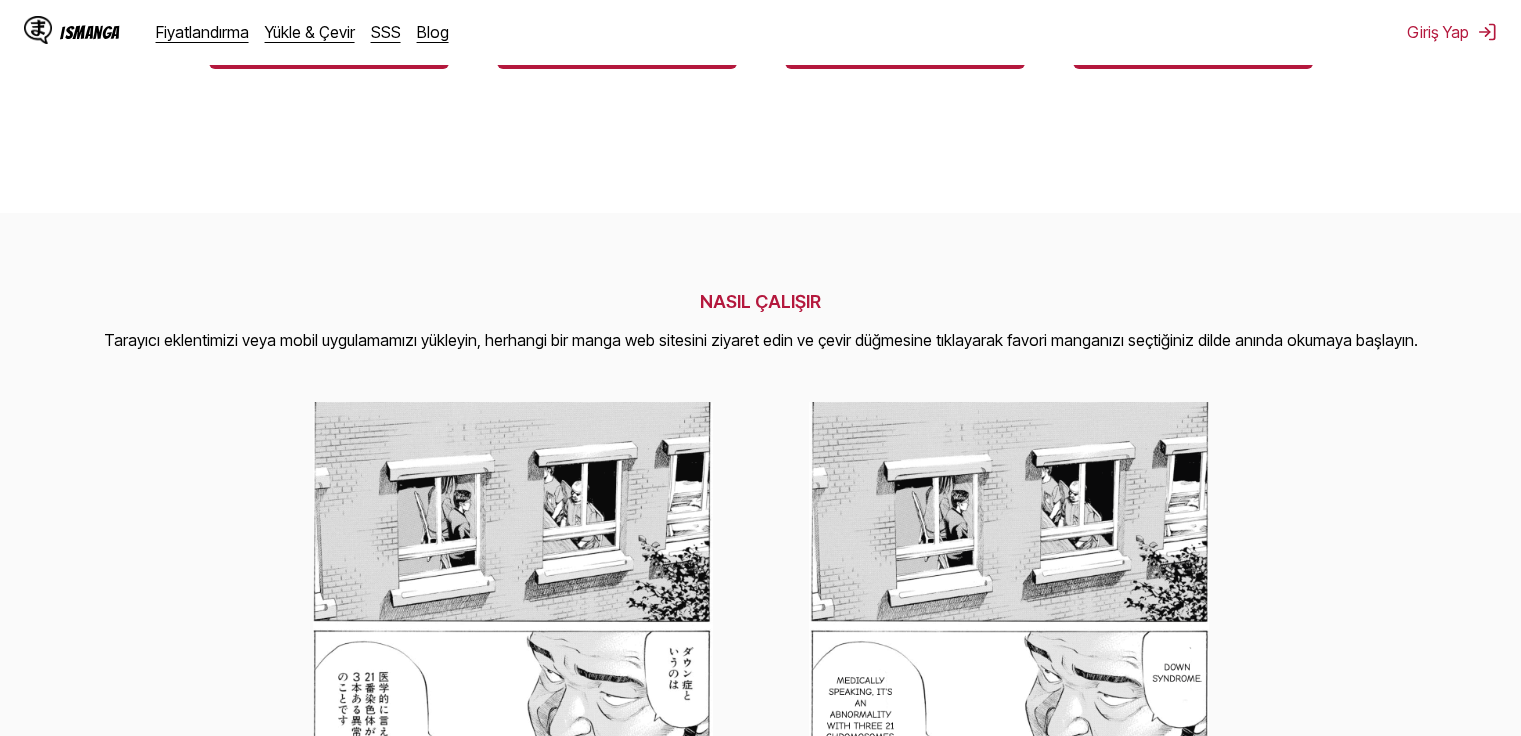 click on "IsManga'yı çevrilmiş manga okumak için nasıl kullanabilirim?" at bounding box center [761, 2936] 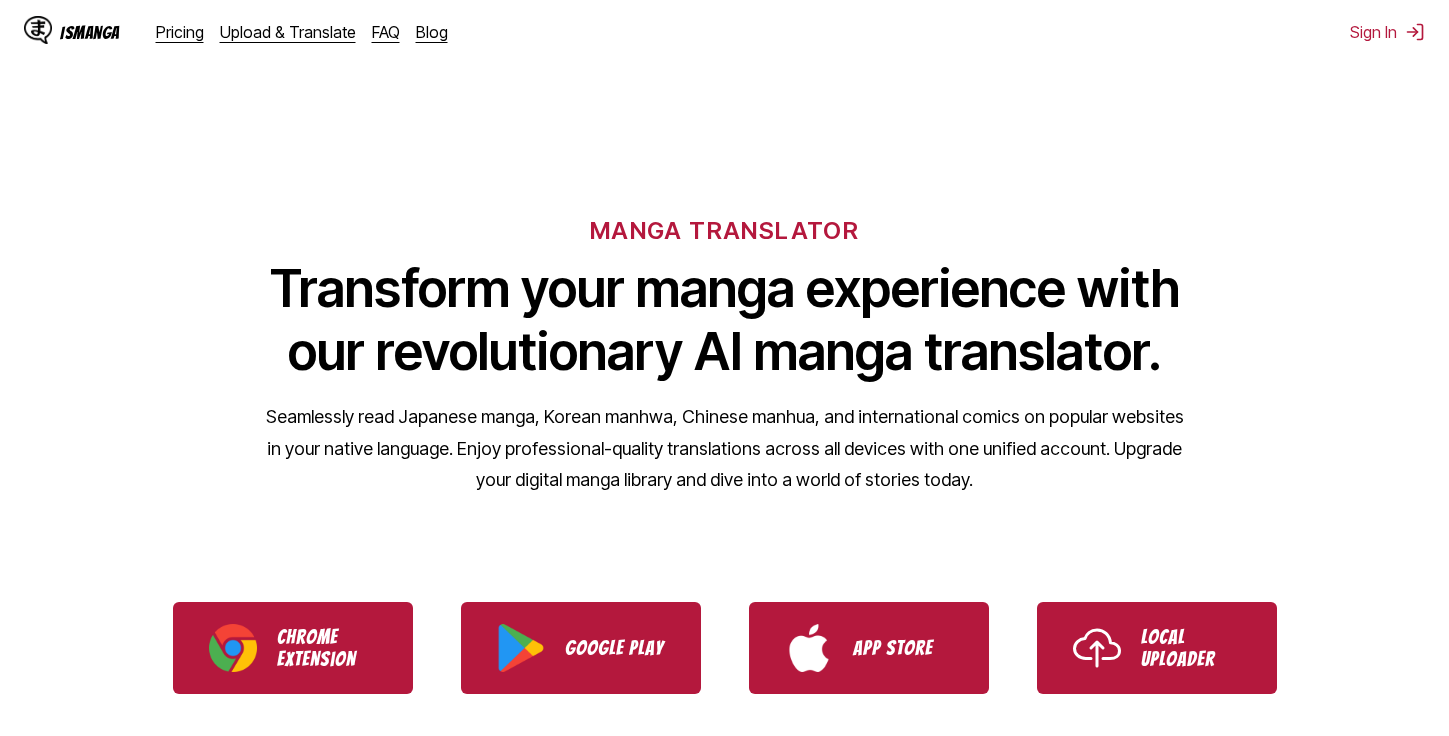 scroll, scrollTop: 0, scrollLeft: 0, axis: both 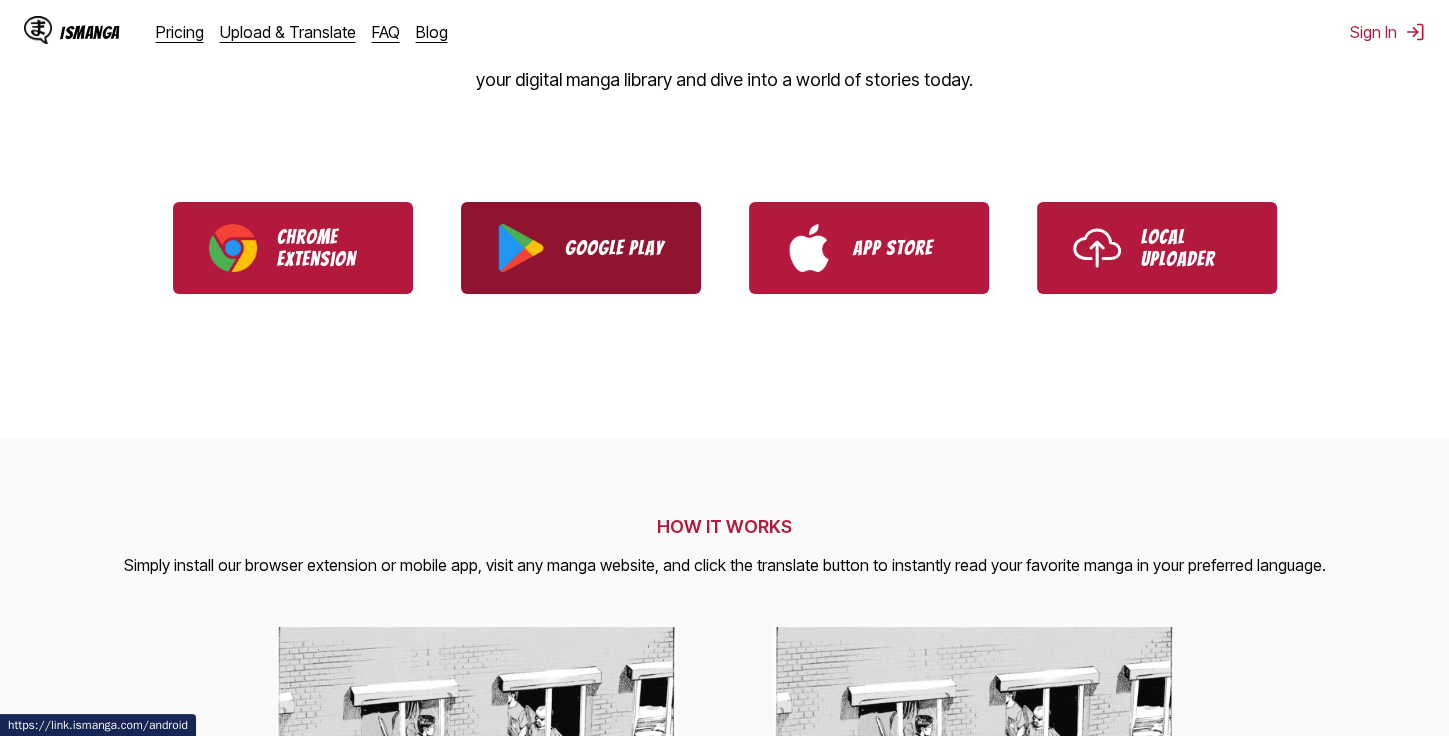 click on "Google Play" at bounding box center (581, 248) 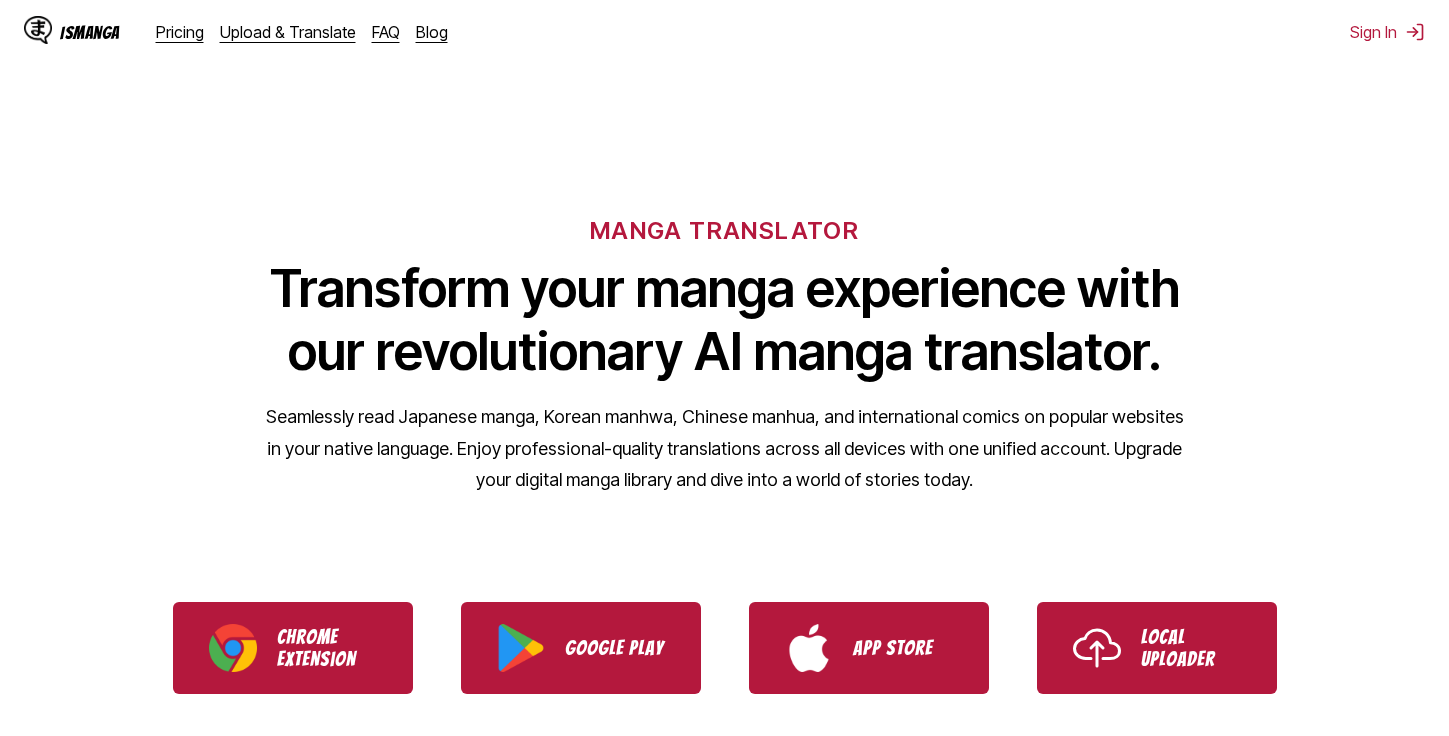 scroll, scrollTop: 0, scrollLeft: 0, axis: both 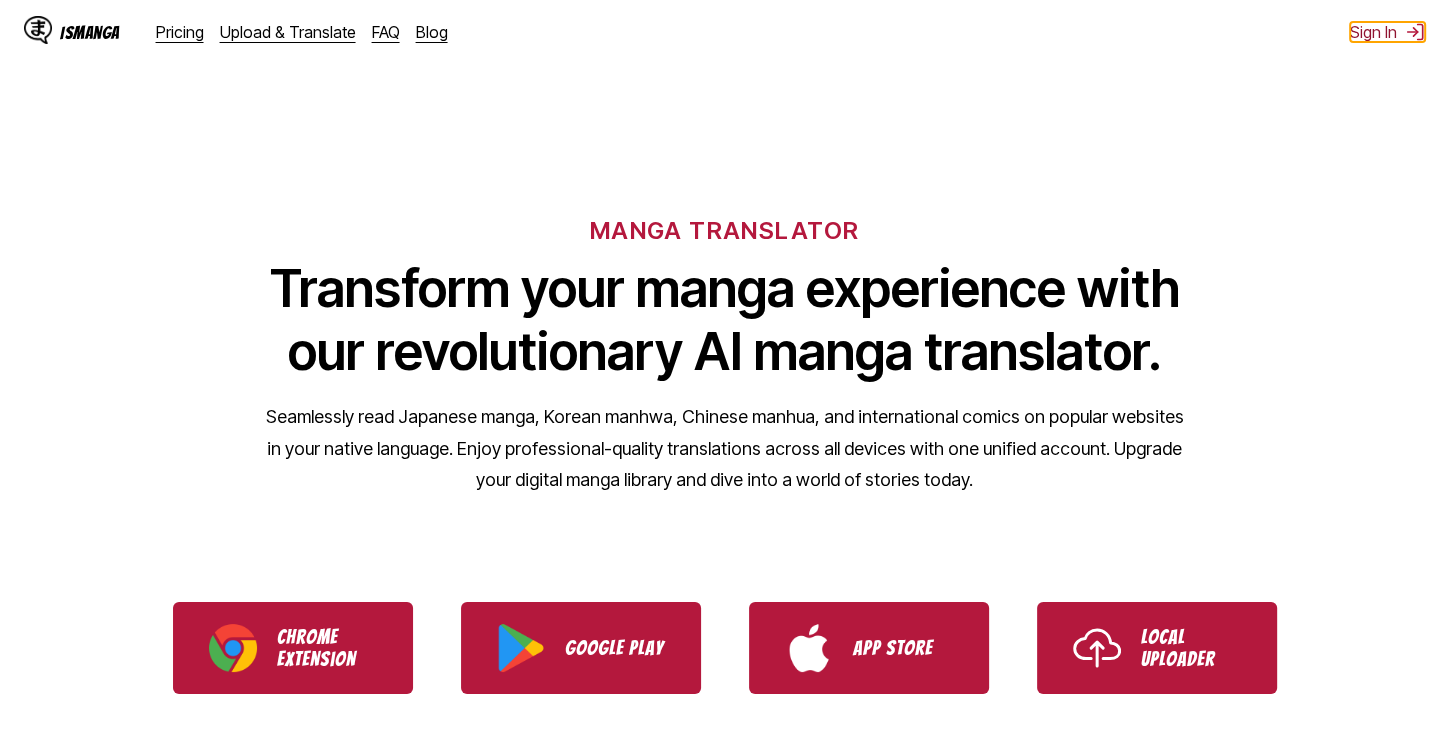 click at bounding box center [1415, 32] 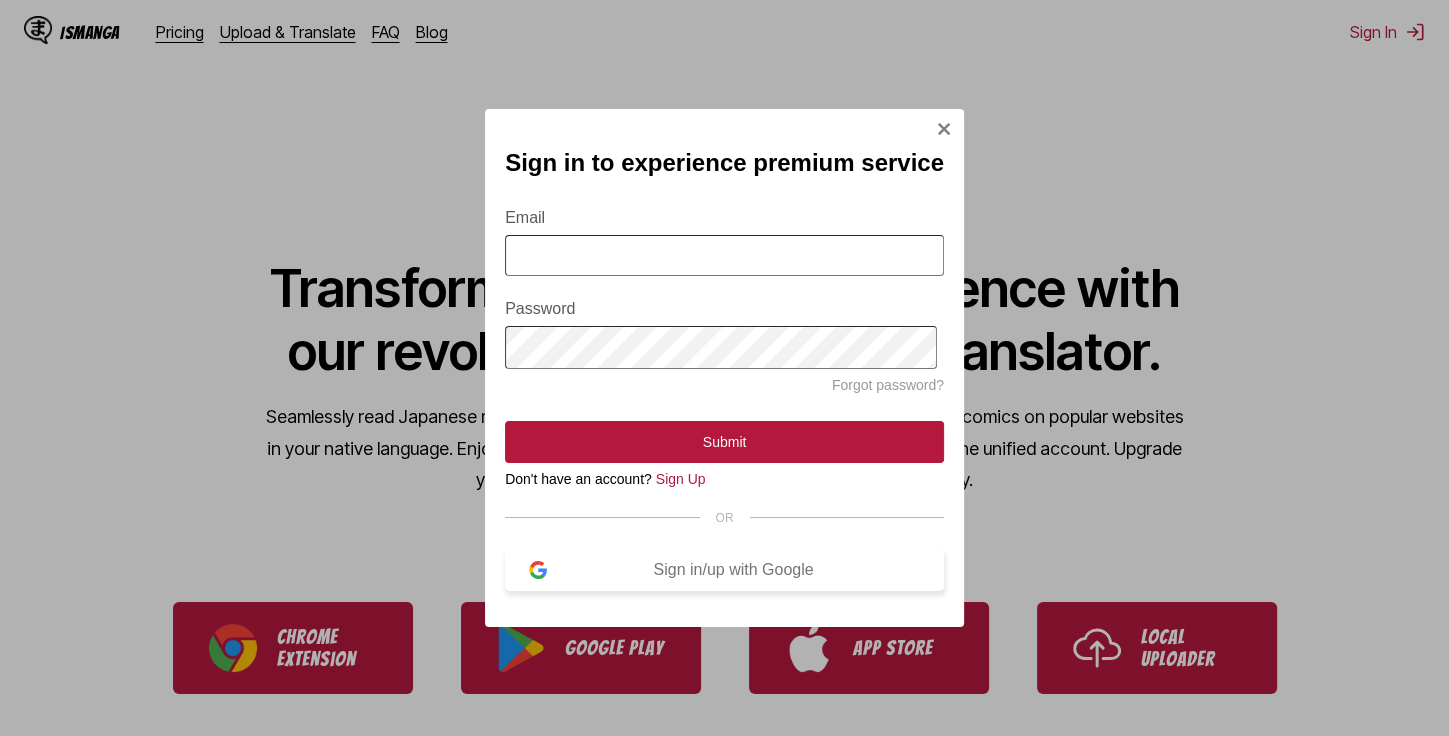 click on "Sign in/up with Google" at bounding box center [733, 570] 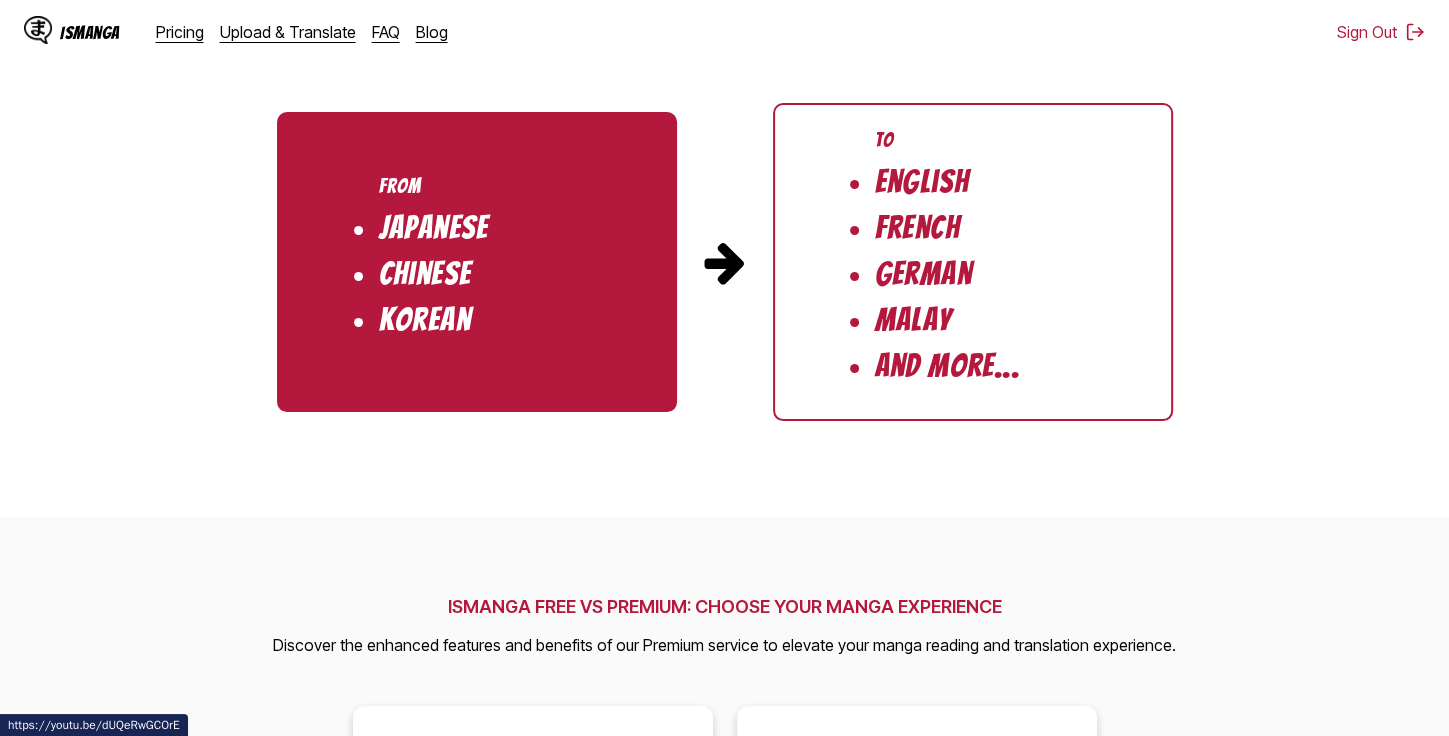 scroll, scrollTop: 2100, scrollLeft: 0, axis: vertical 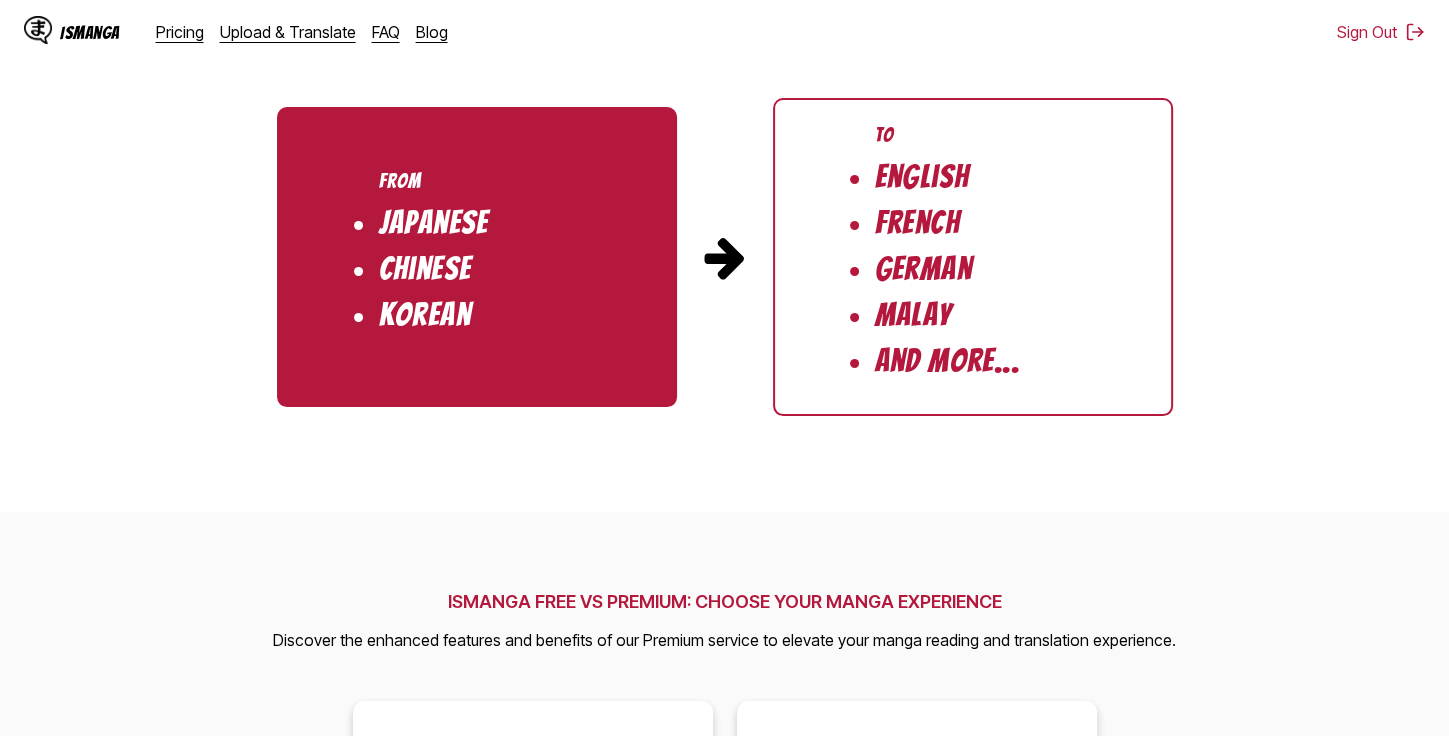 click on "From Japanese Chinese Korean" at bounding box center [477, 257] 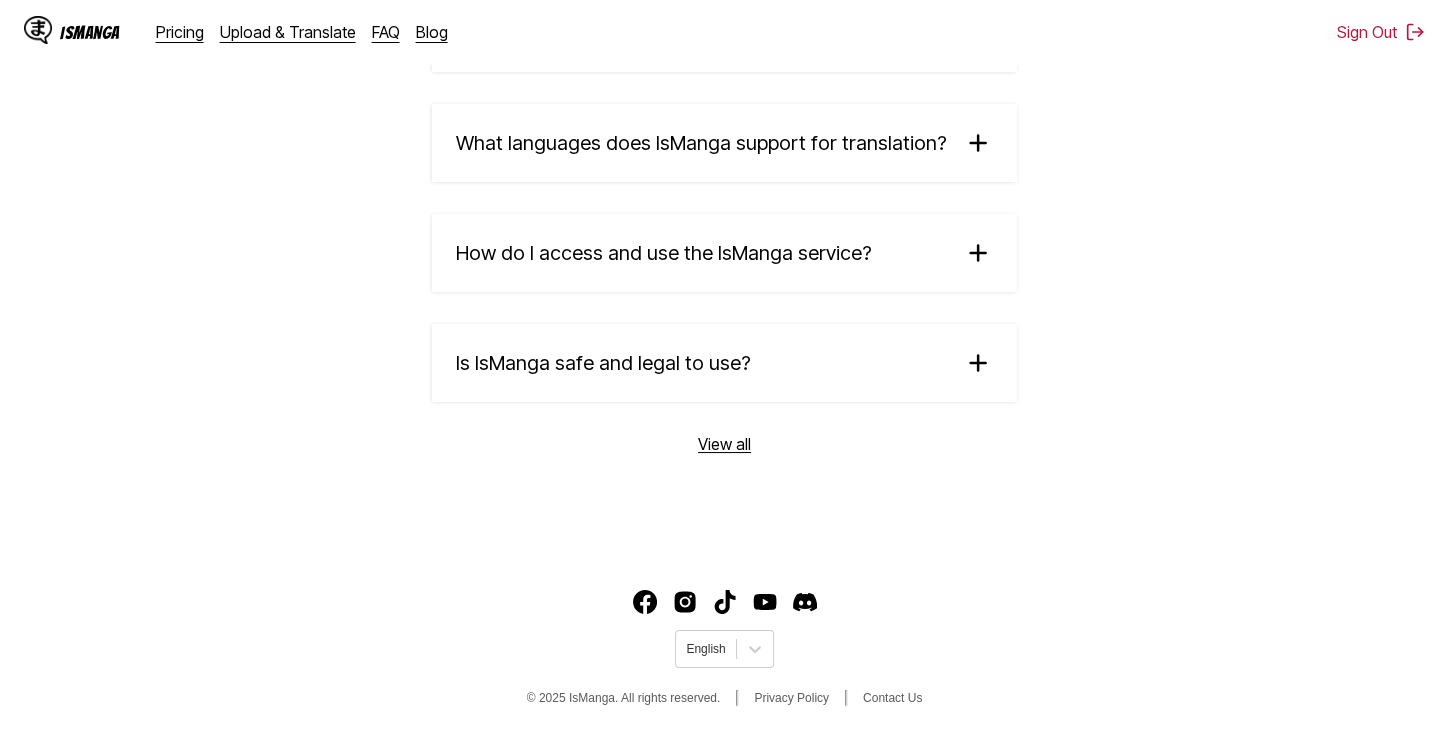 scroll, scrollTop: 3492, scrollLeft: 0, axis: vertical 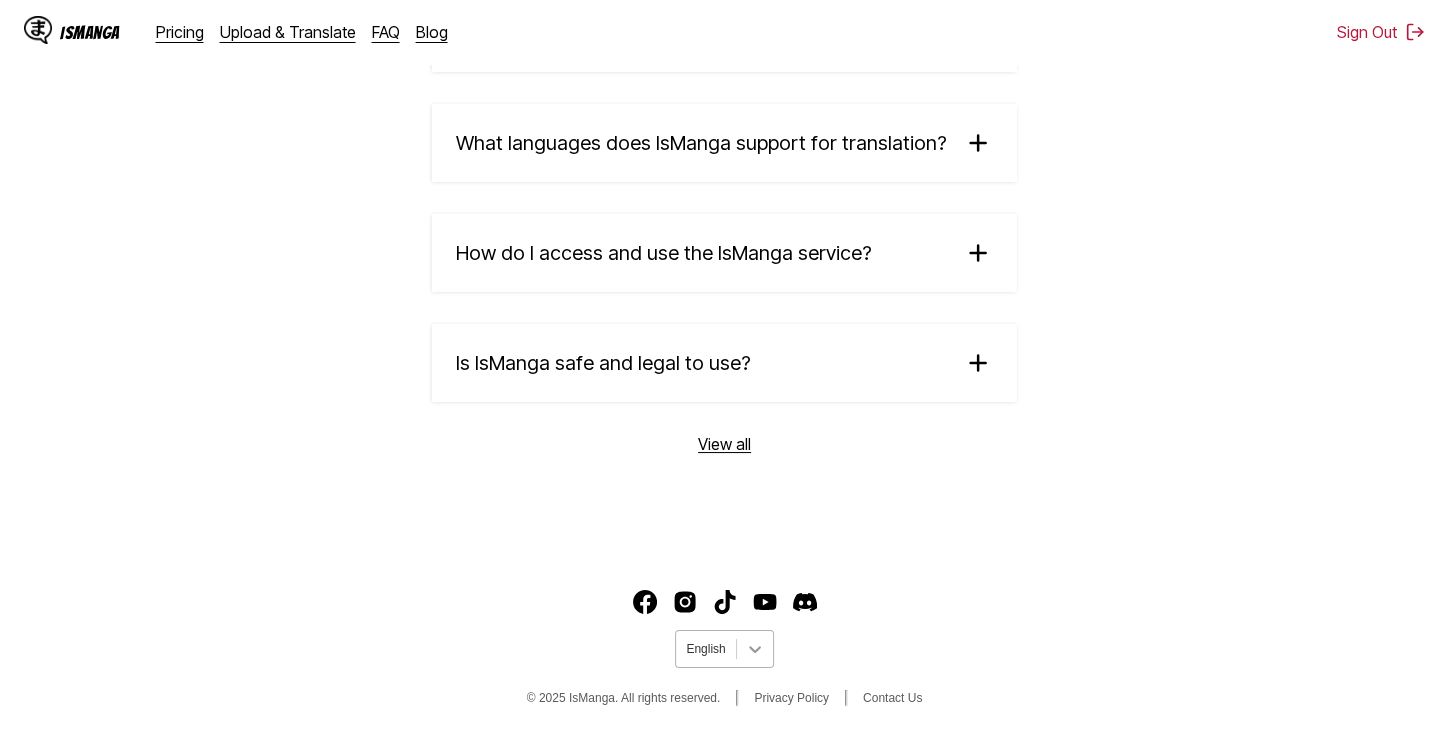 click at bounding box center (755, 649) 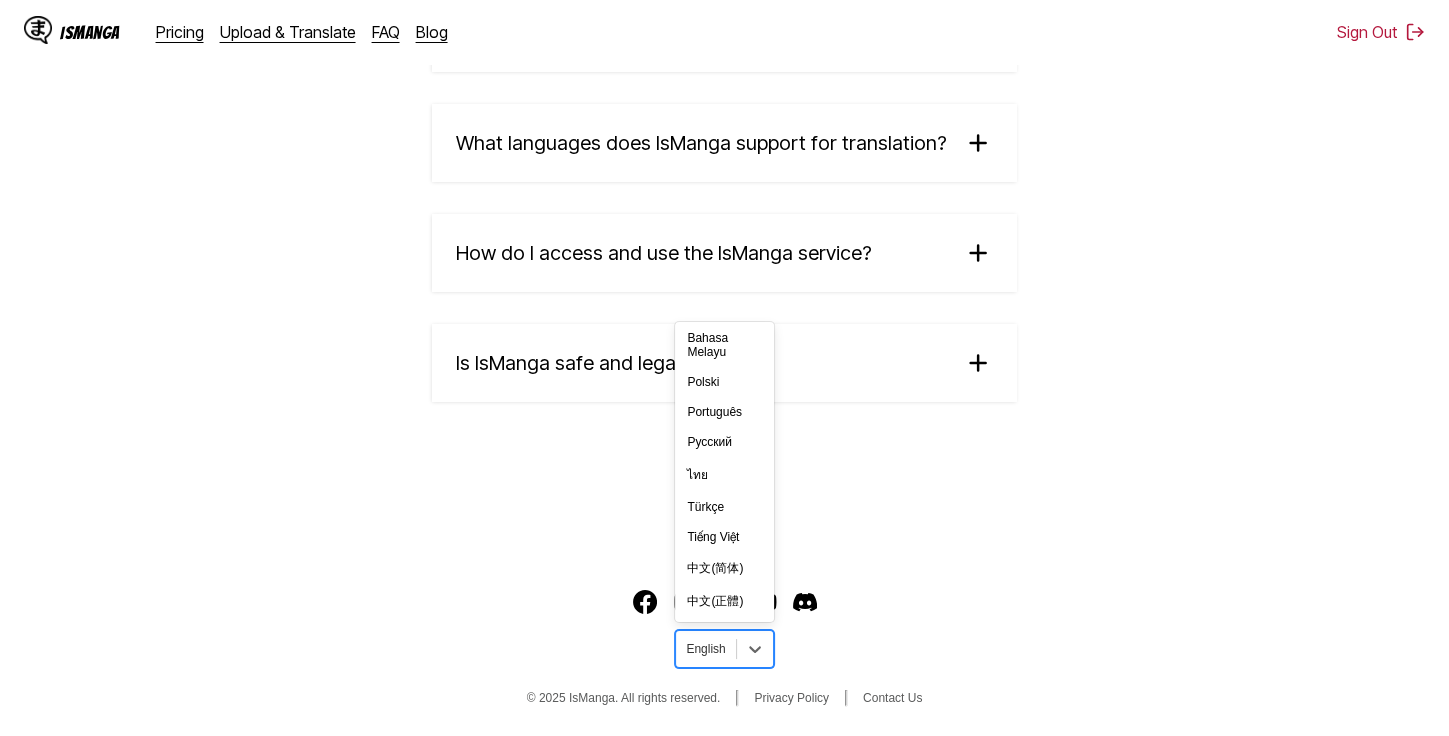 scroll, scrollTop: 348, scrollLeft: 0, axis: vertical 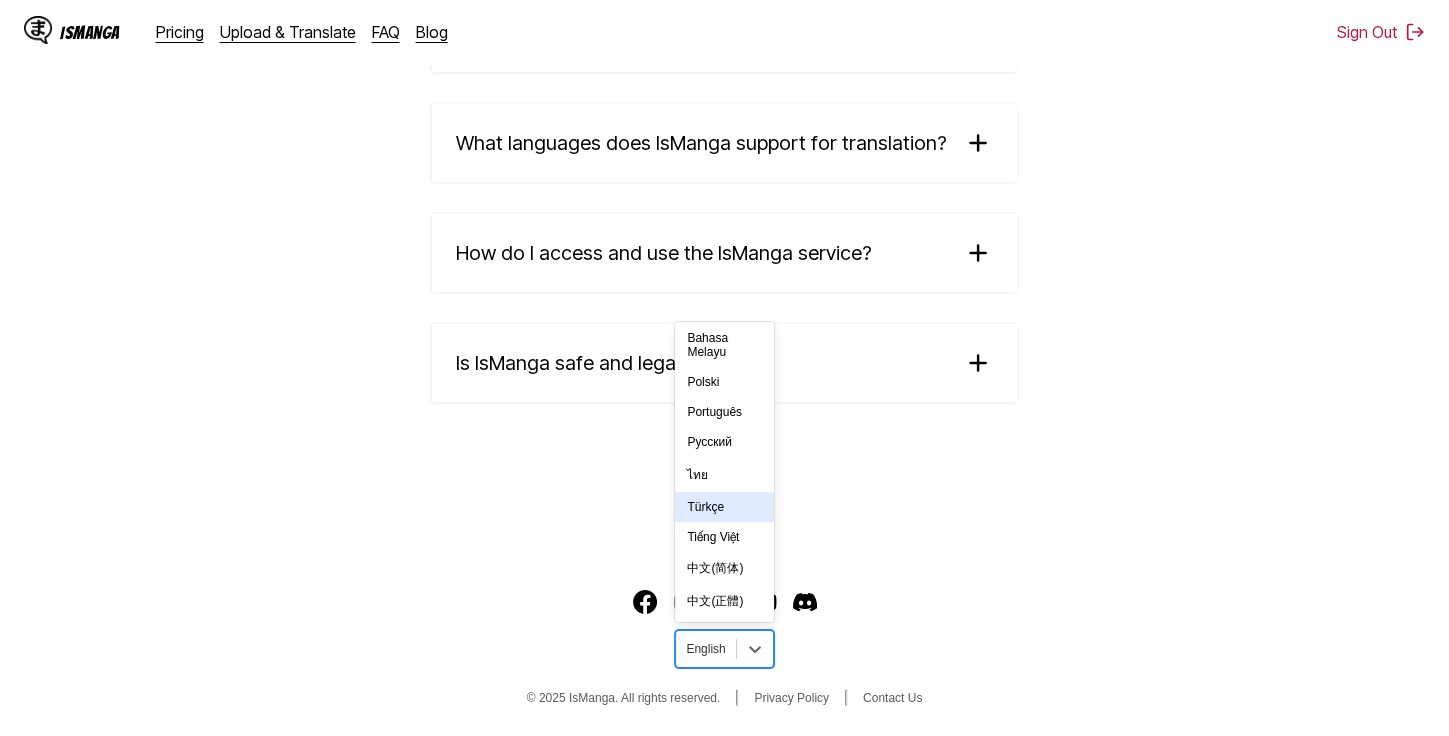 click on "Türkçe" at bounding box center (724, 507) 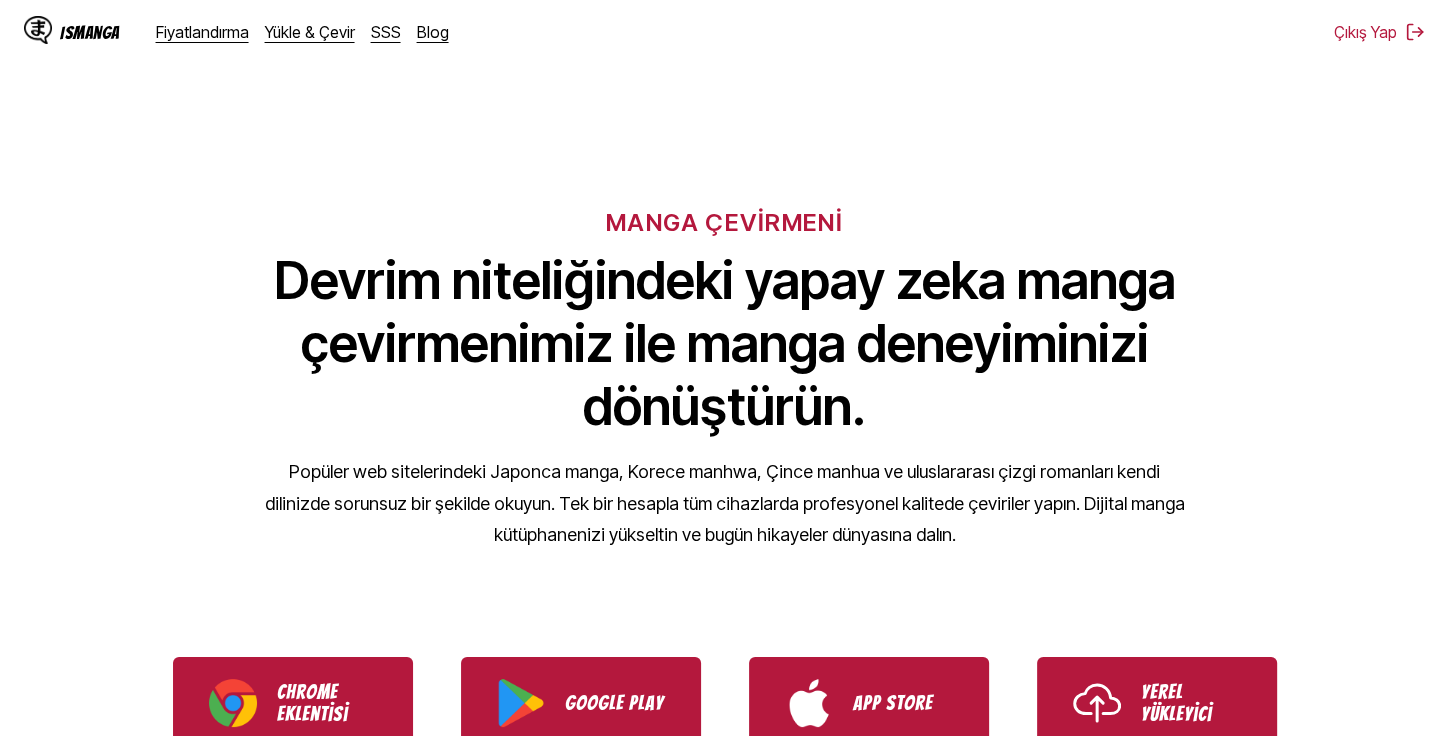 scroll, scrollTop: 0, scrollLeft: 0, axis: both 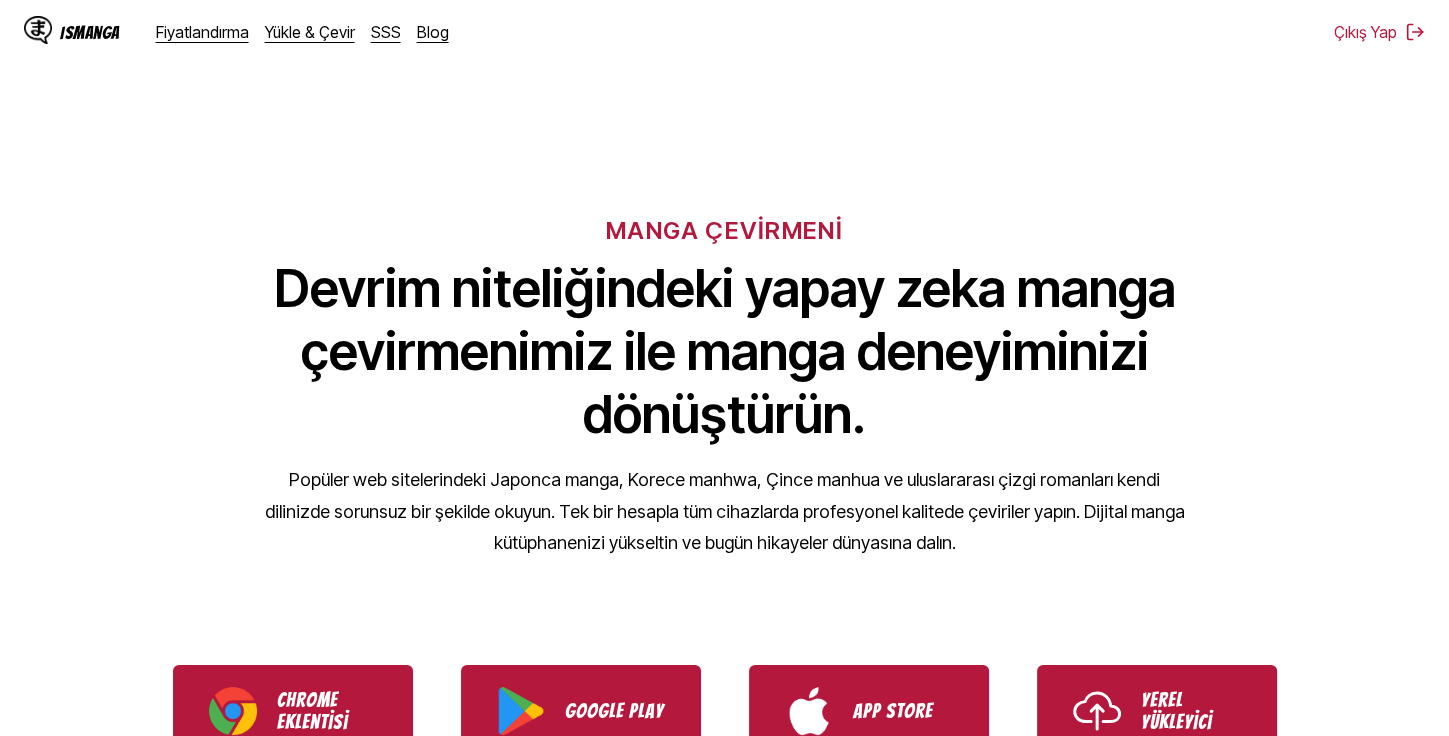 click on "IsManga  Fiyatlandırma Yükle & Çevir SSS Blog" at bounding box center (244, 32) 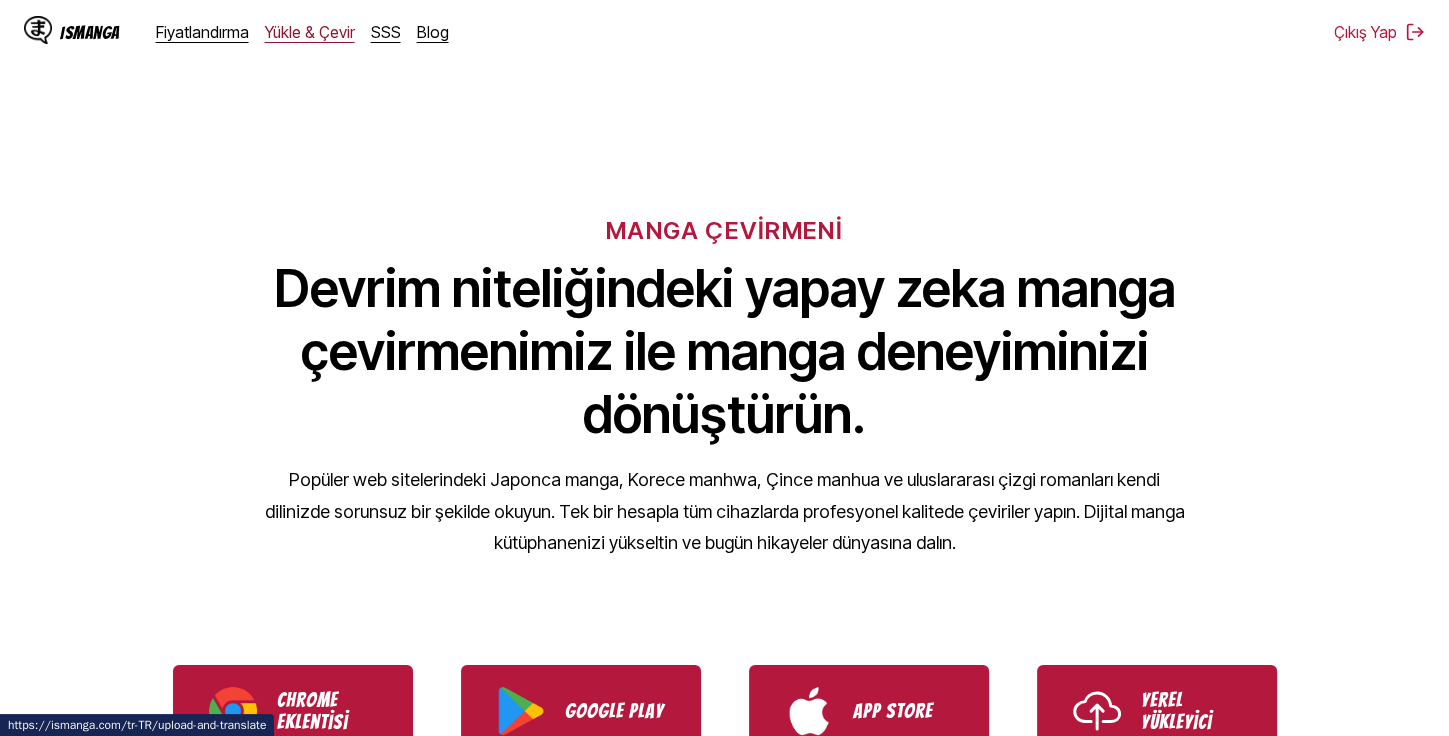 click on "Yükle & Çevir" at bounding box center (310, 32) 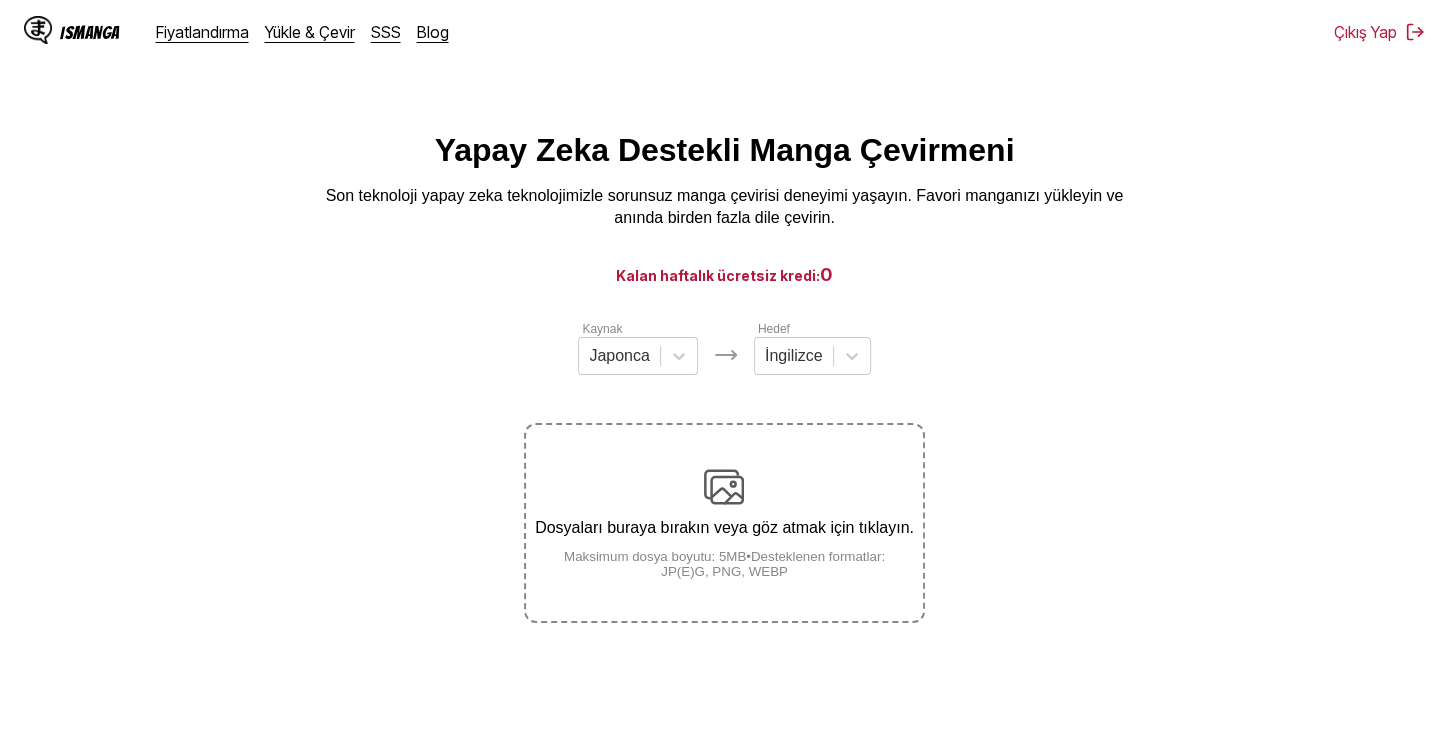 click on "Kalan haftalık ücretsiz kredi:  0" at bounding box center (724, 274) 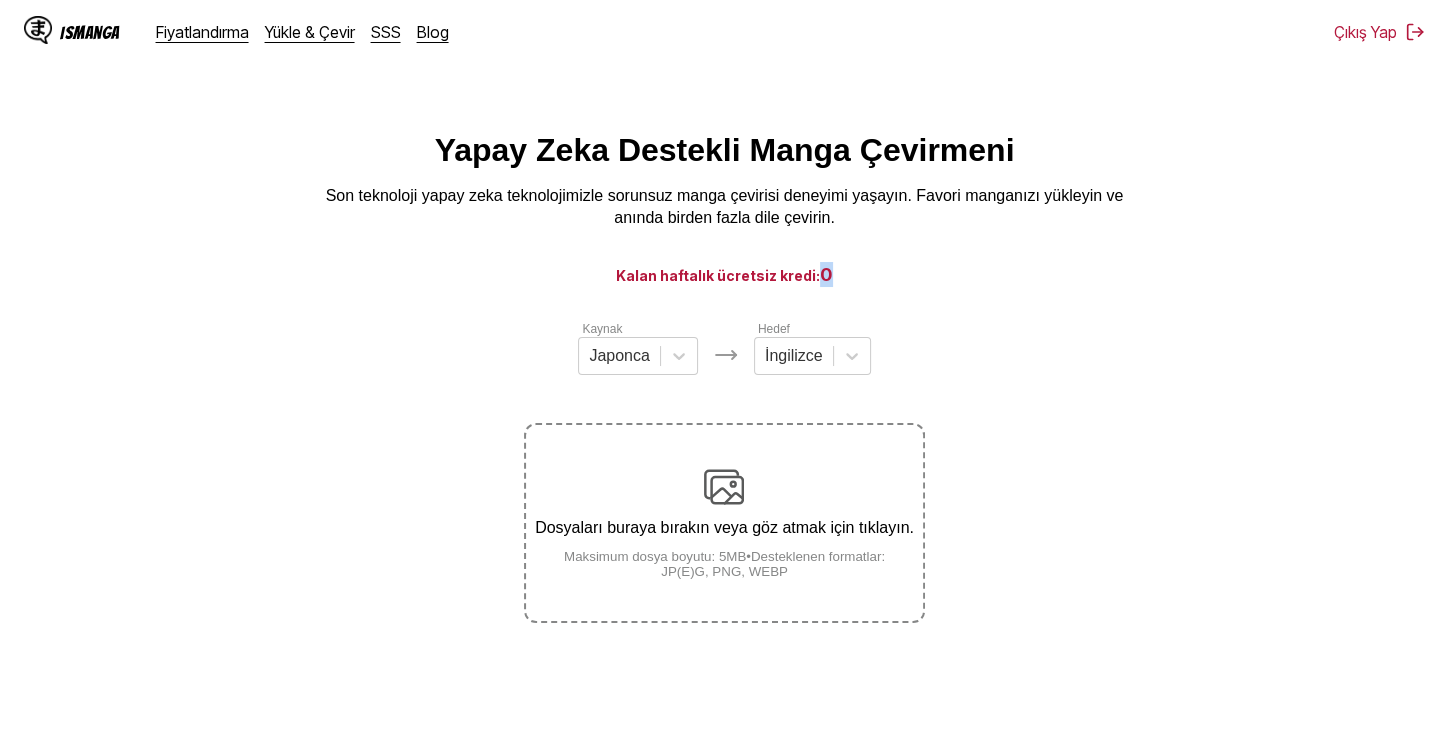 drag, startPoint x: 812, startPoint y: 272, endPoint x: 888, endPoint y: 290, distance: 78.10249 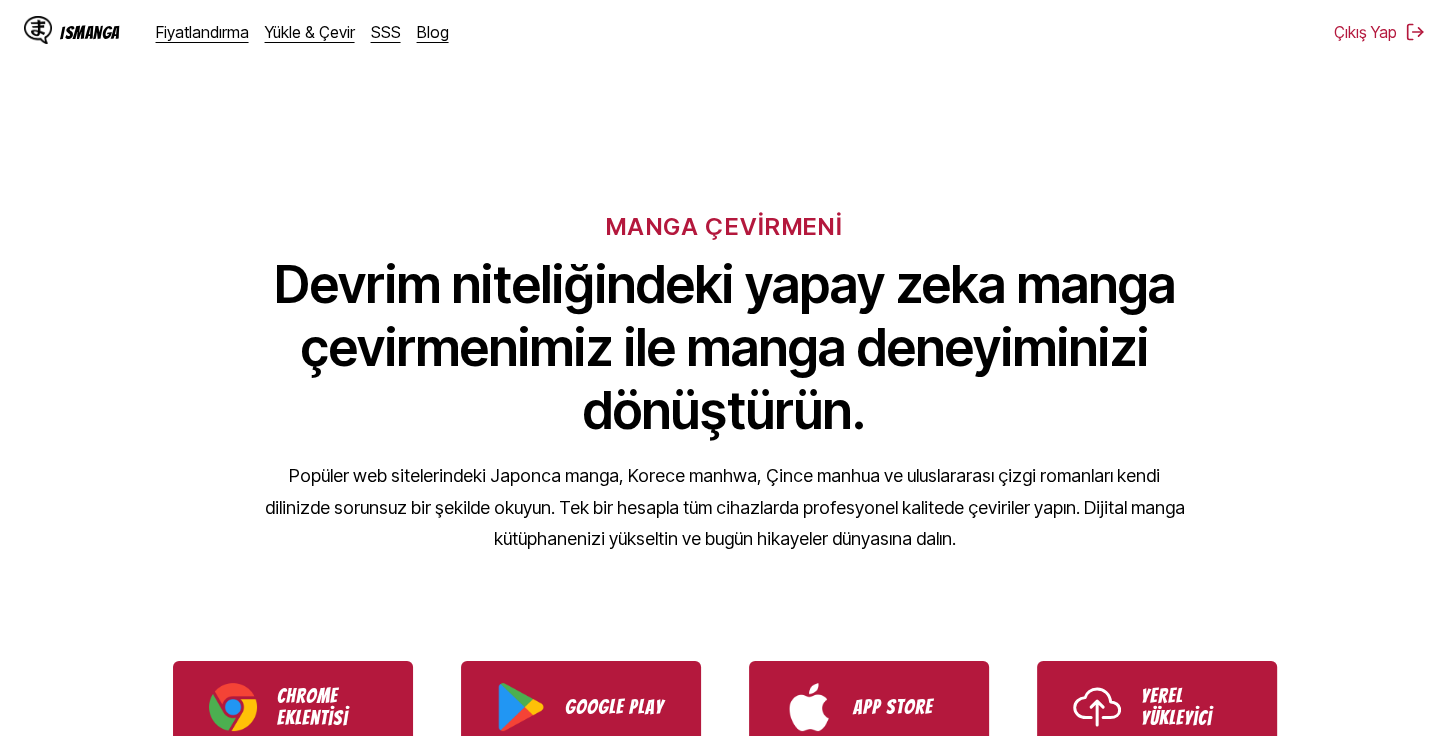 scroll, scrollTop: 0, scrollLeft: 0, axis: both 